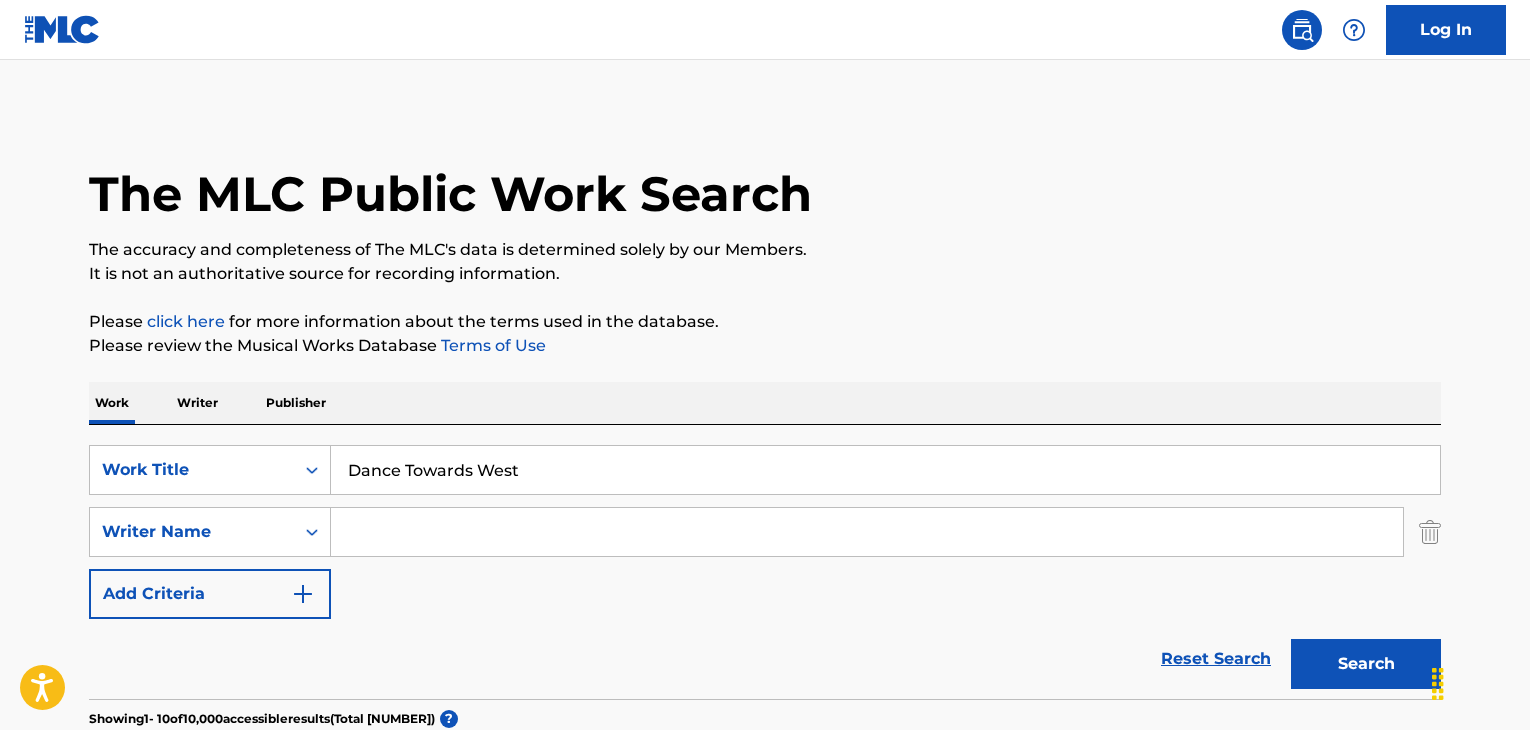 scroll, scrollTop: 0, scrollLeft: 0, axis: both 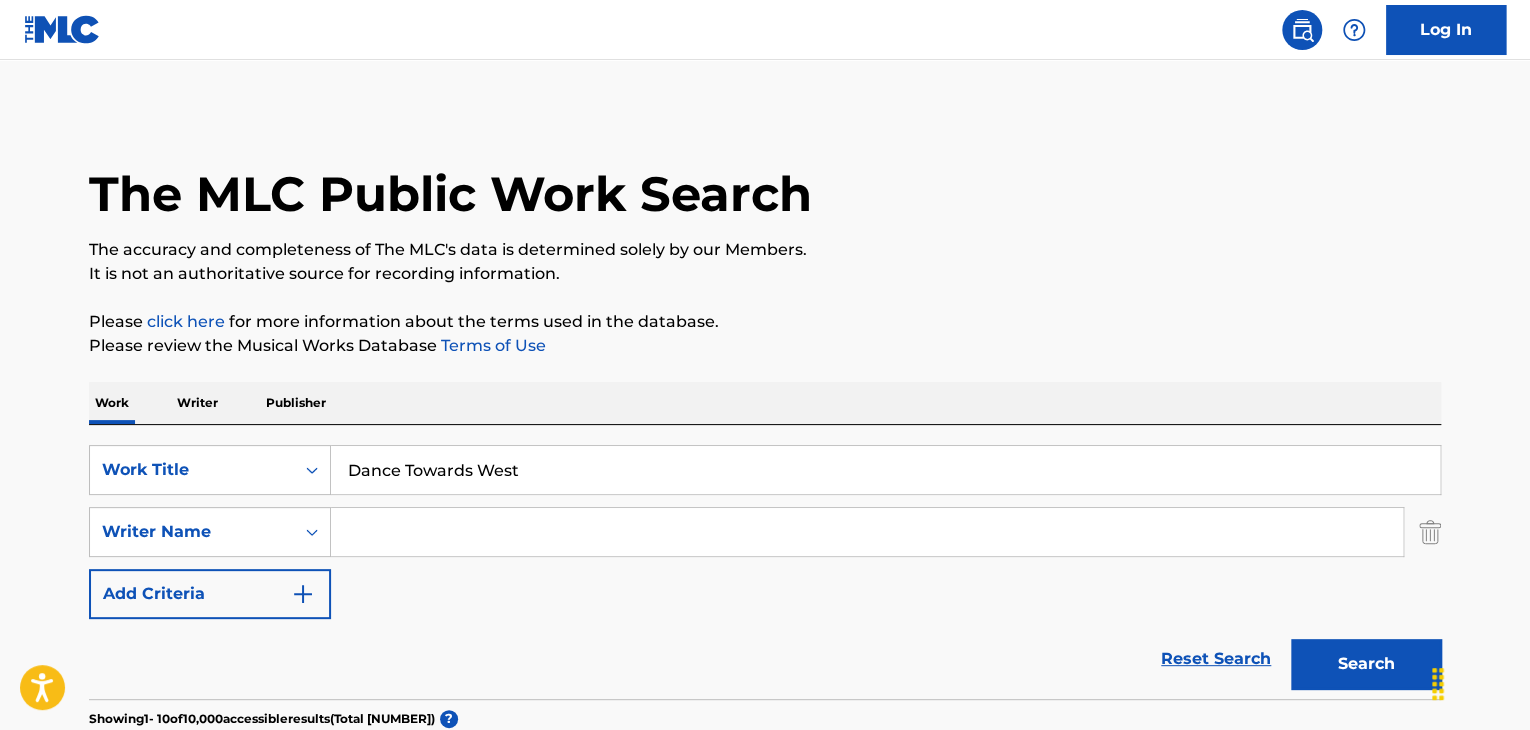 click on "Dance Towards West" at bounding box center (885, 470) 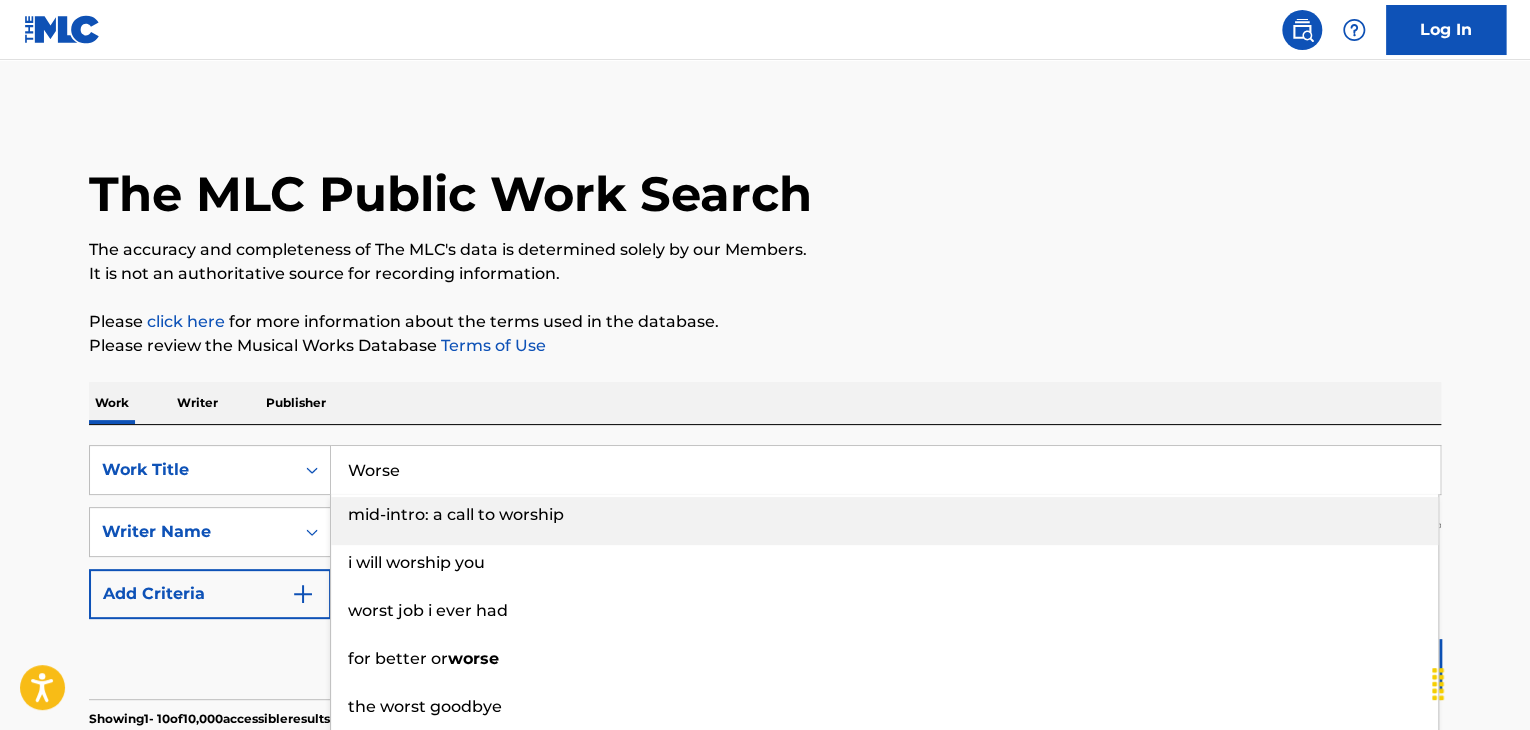 type on "Worse" 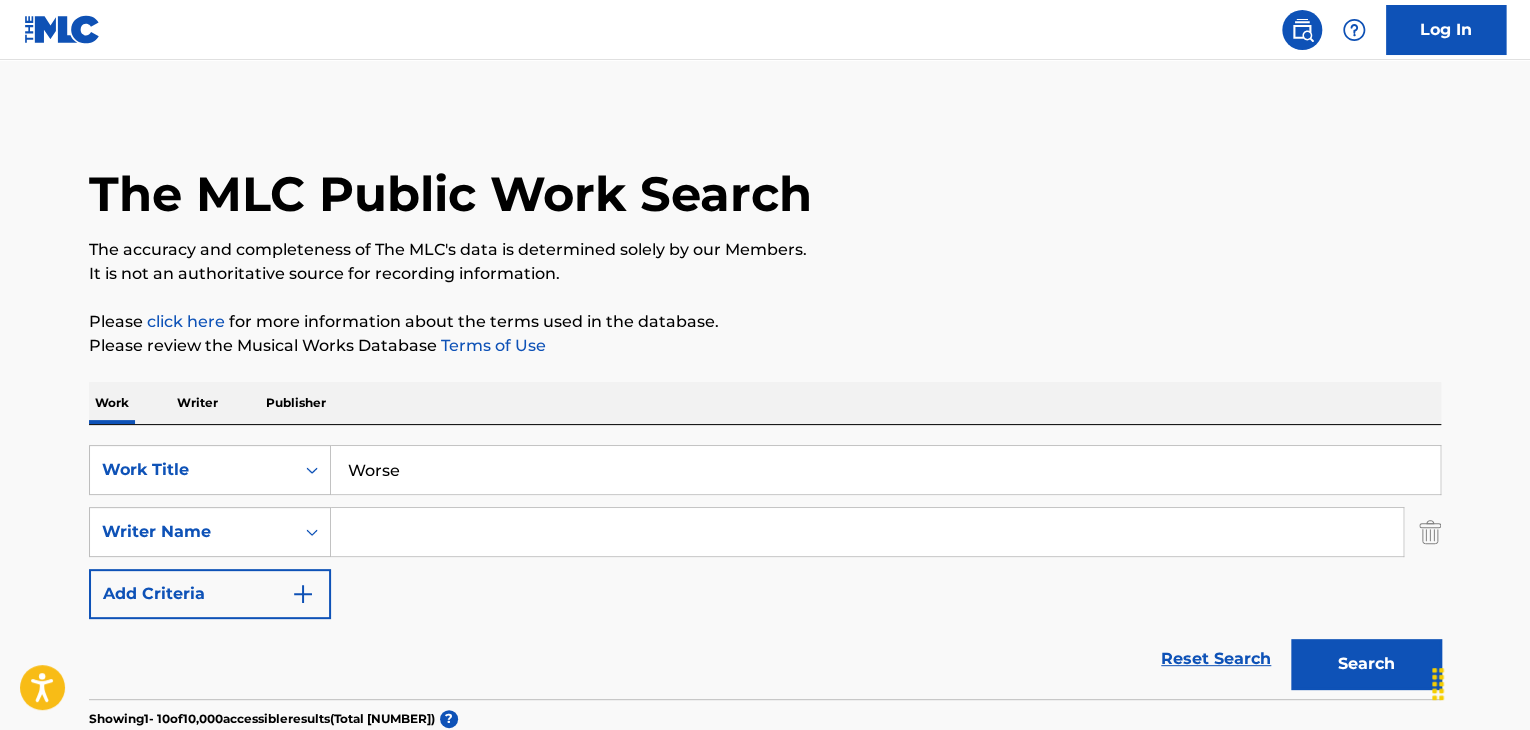 paste on "[FIRST] [LAST] [LAST]" 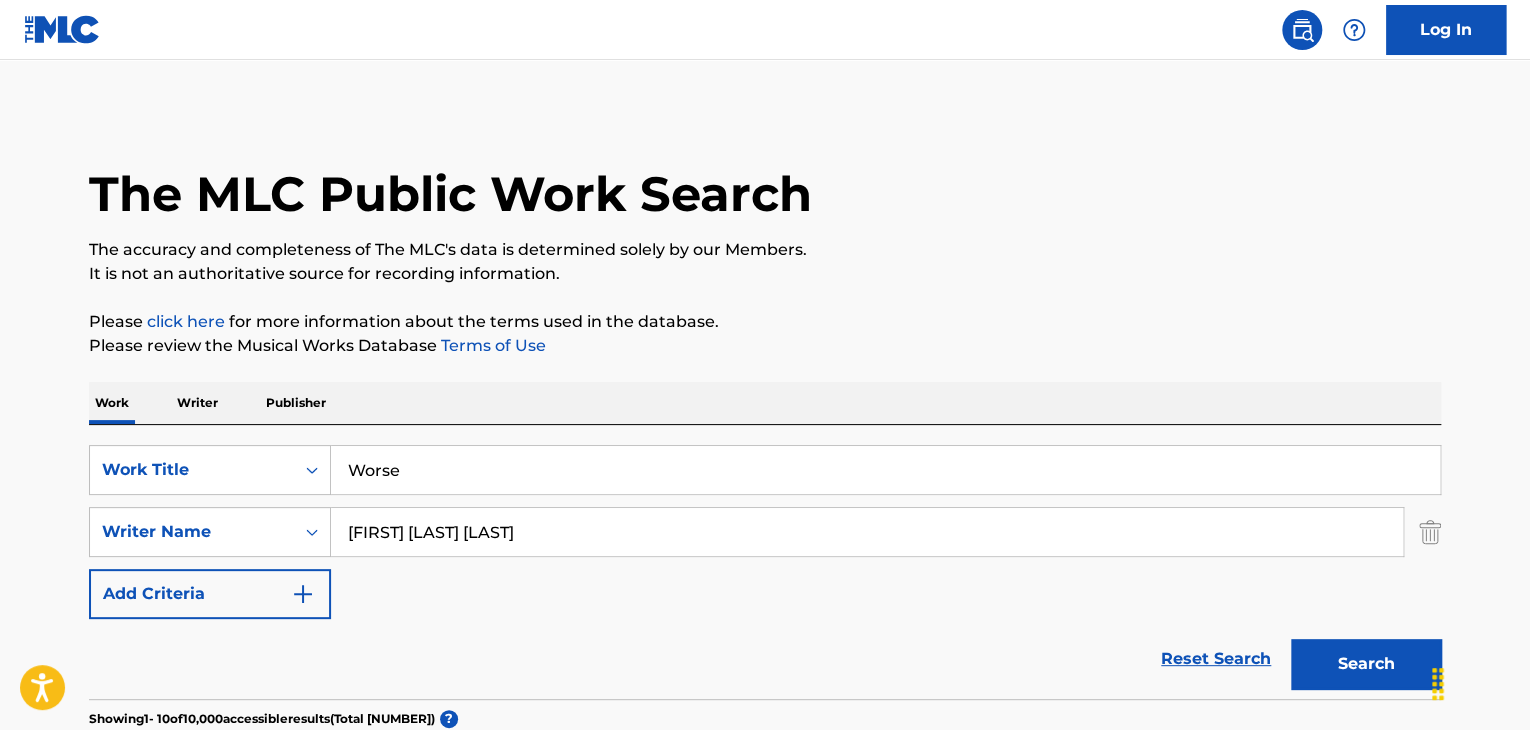 type on "[FIRST] [LAST] [LAST]" 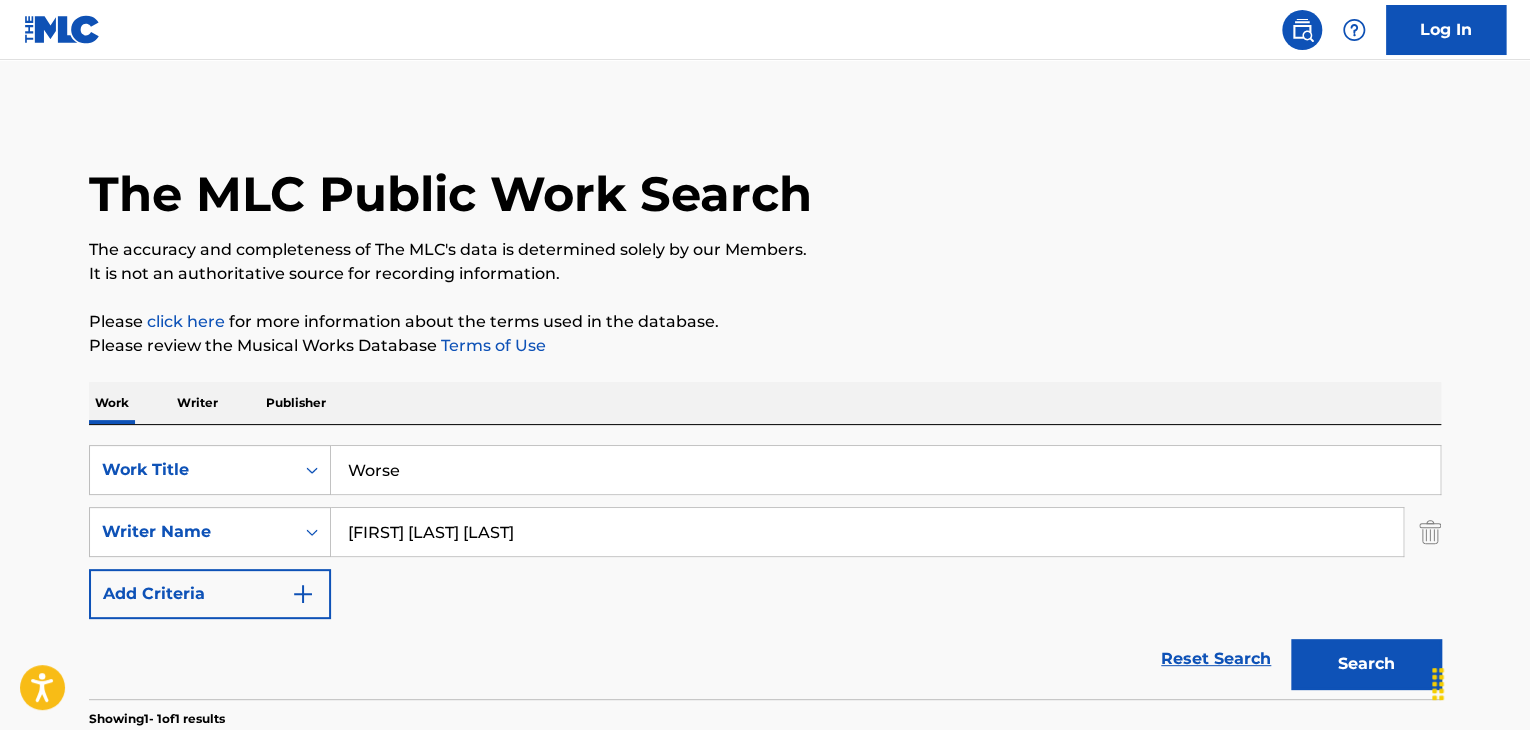 scroll, scrollTop: 333, scrollLeft: 0, axis: vertical 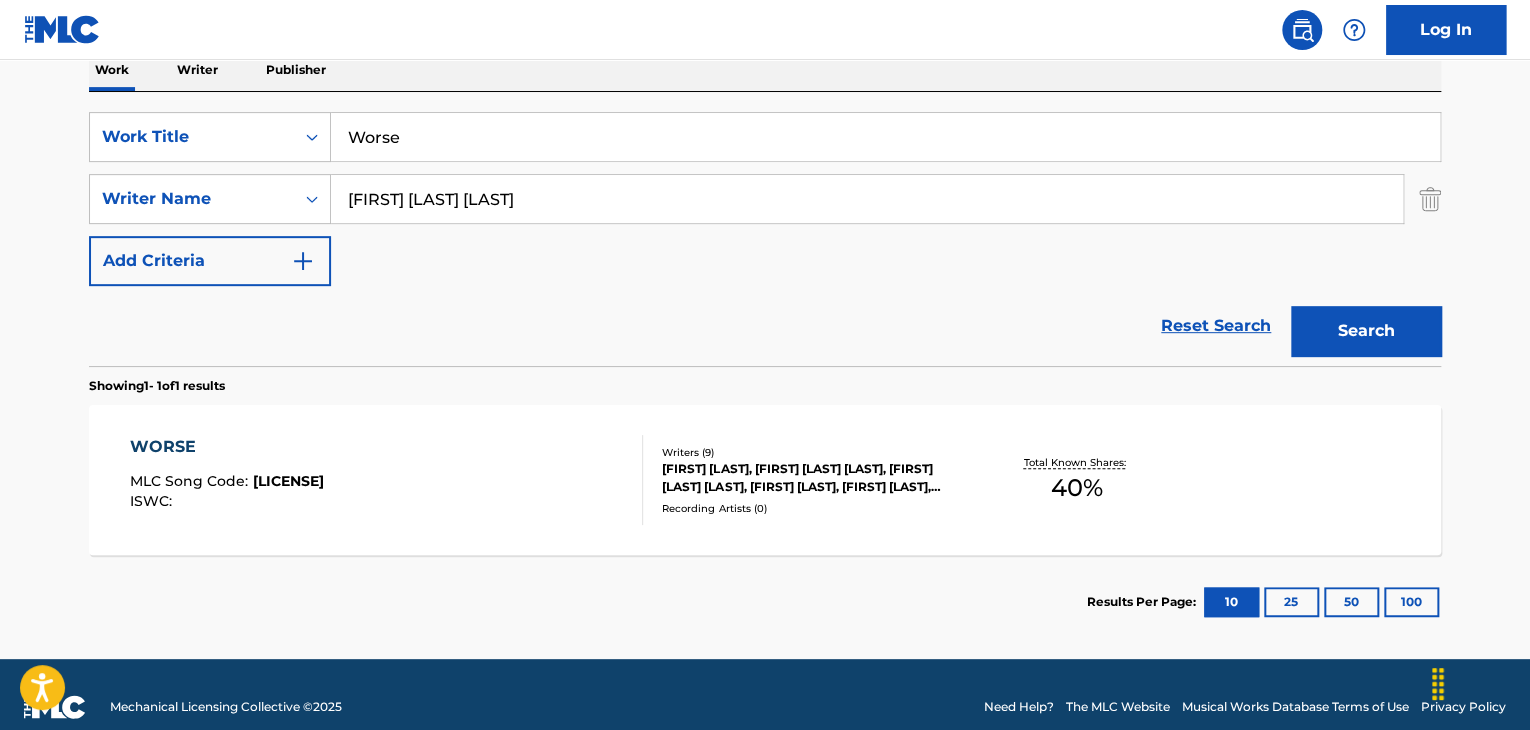 click on "WORSE" at bounding box center (227, 447) 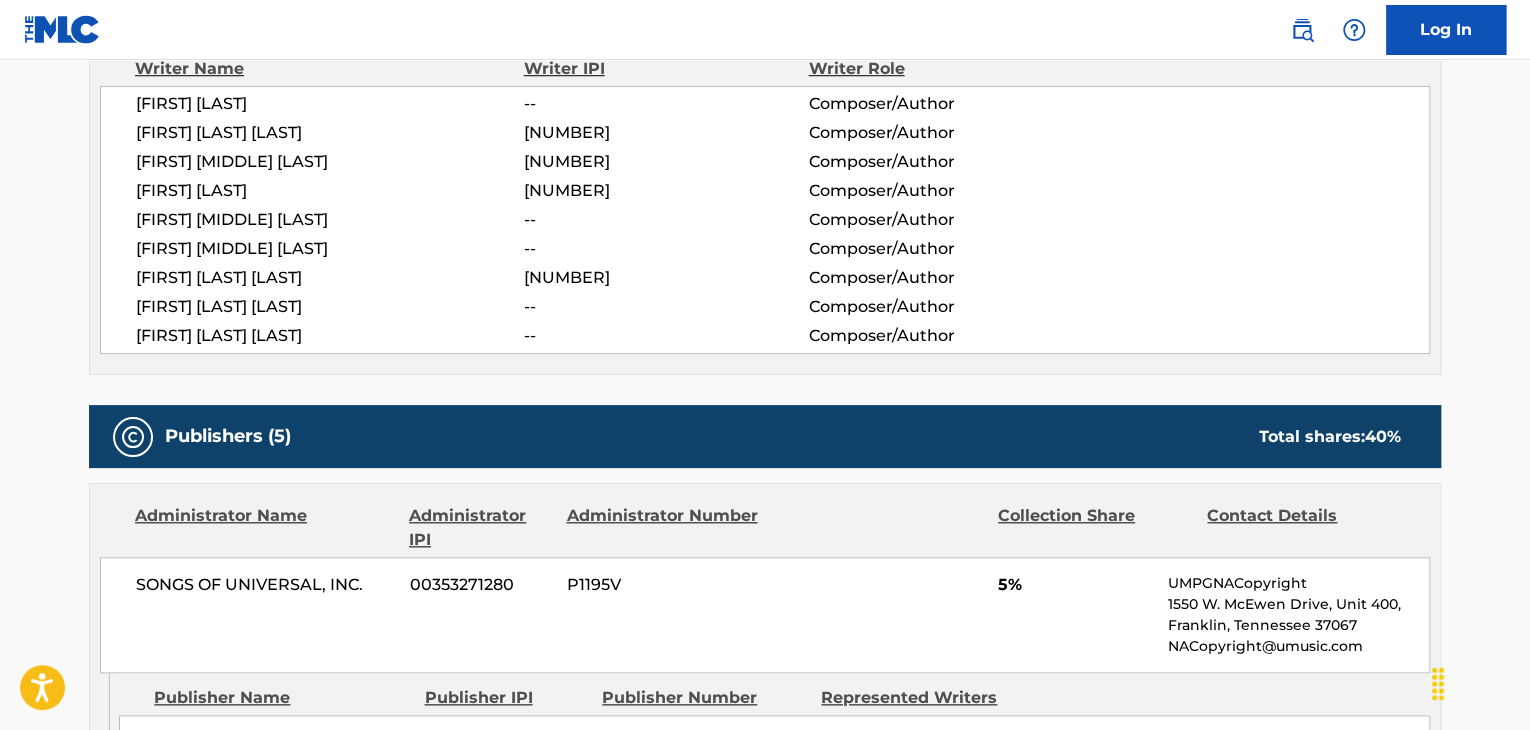 scroll, scrollTop: 733, scrollLeft: 0, axis: vertical 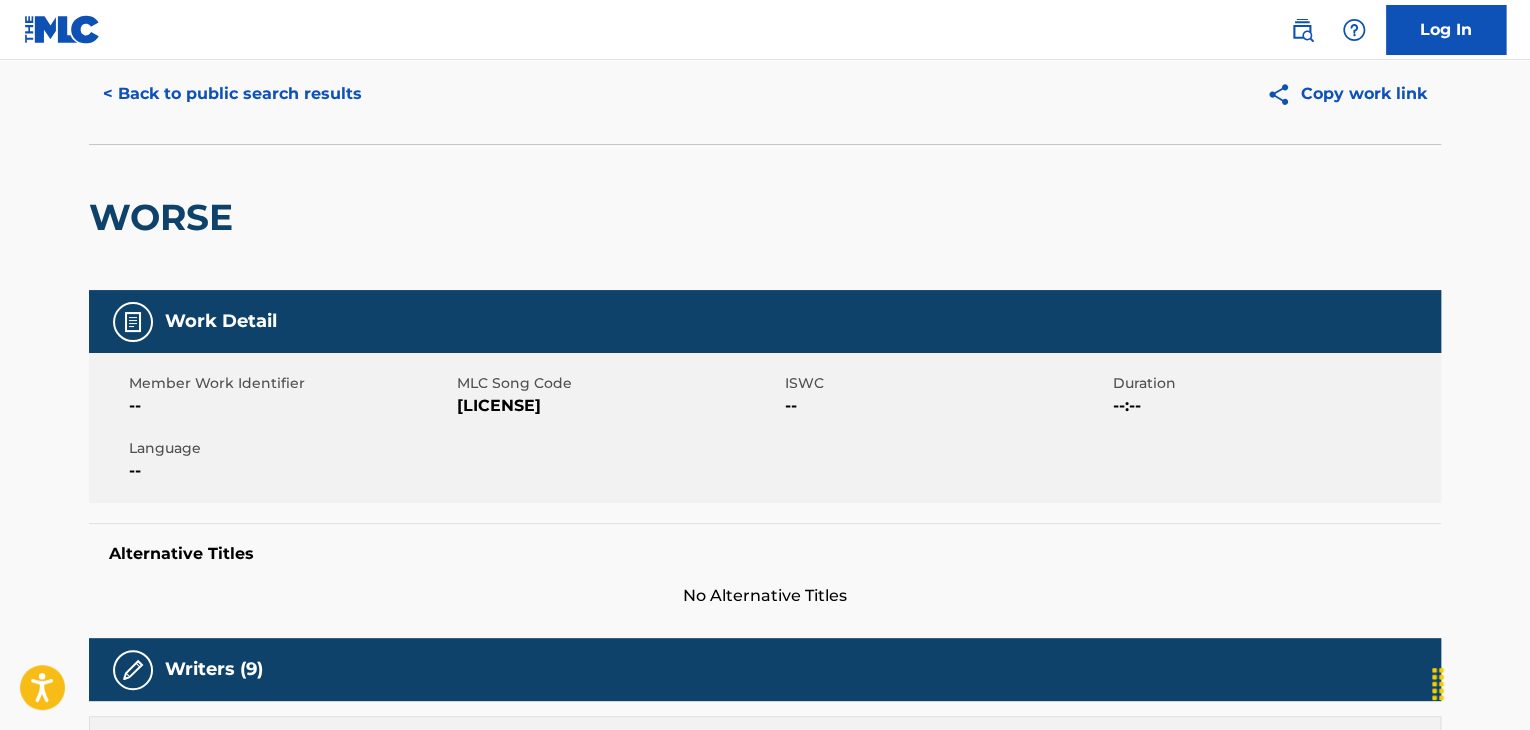 click on "< Back to public search results" at bounding box center [232, 94] 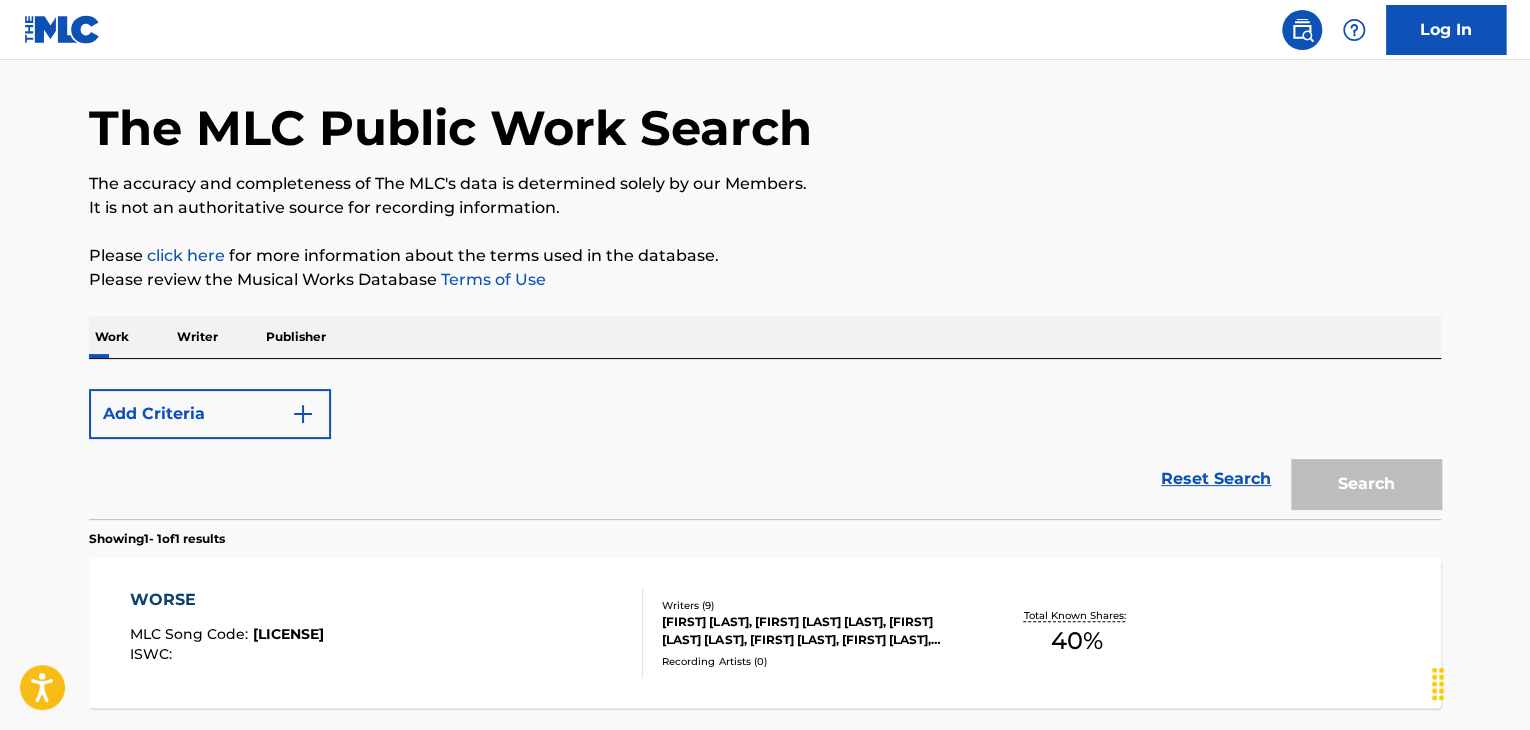 scroll, scrollTop: 244, scrollLeft: 0, axis: vertical 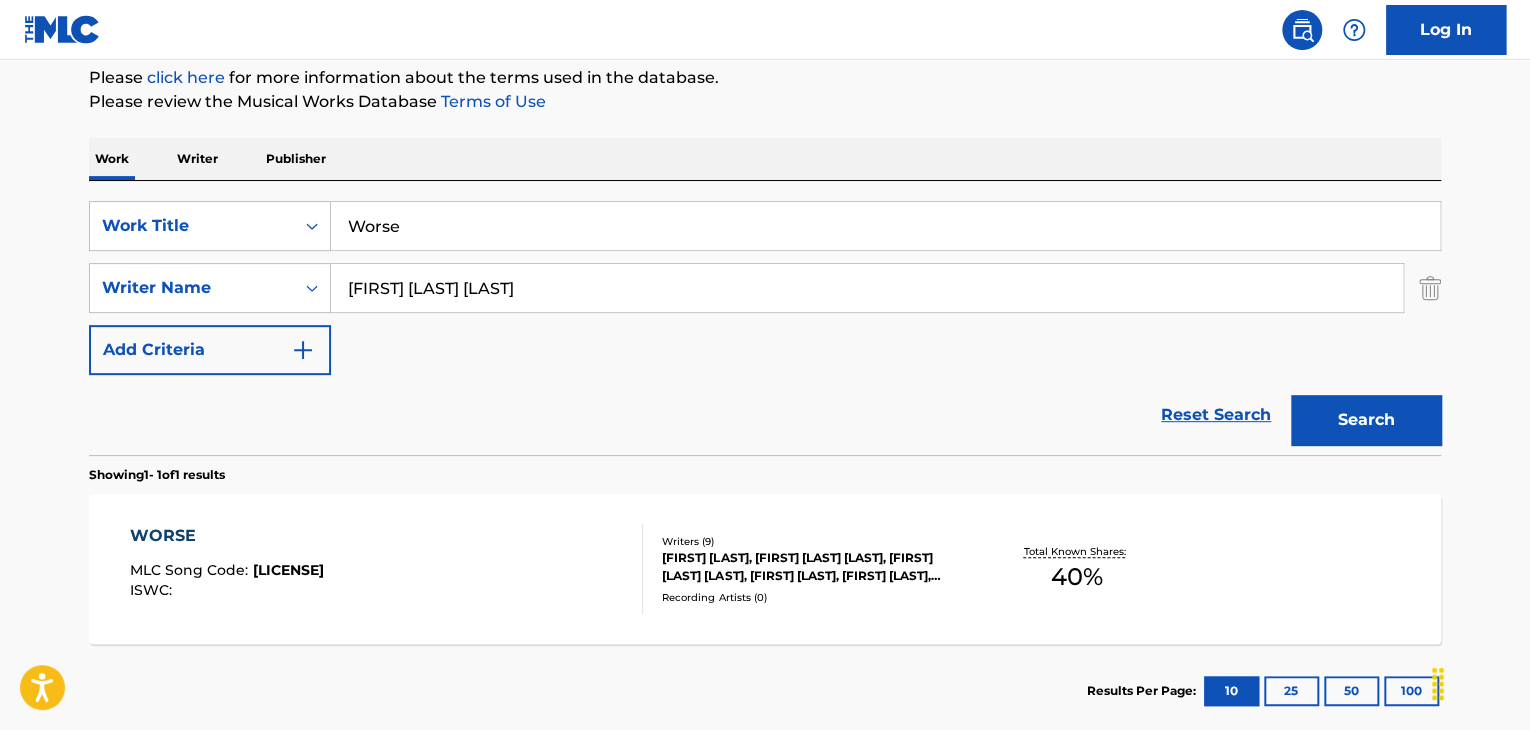 click on "Worse" at bounding box center [885, 226] 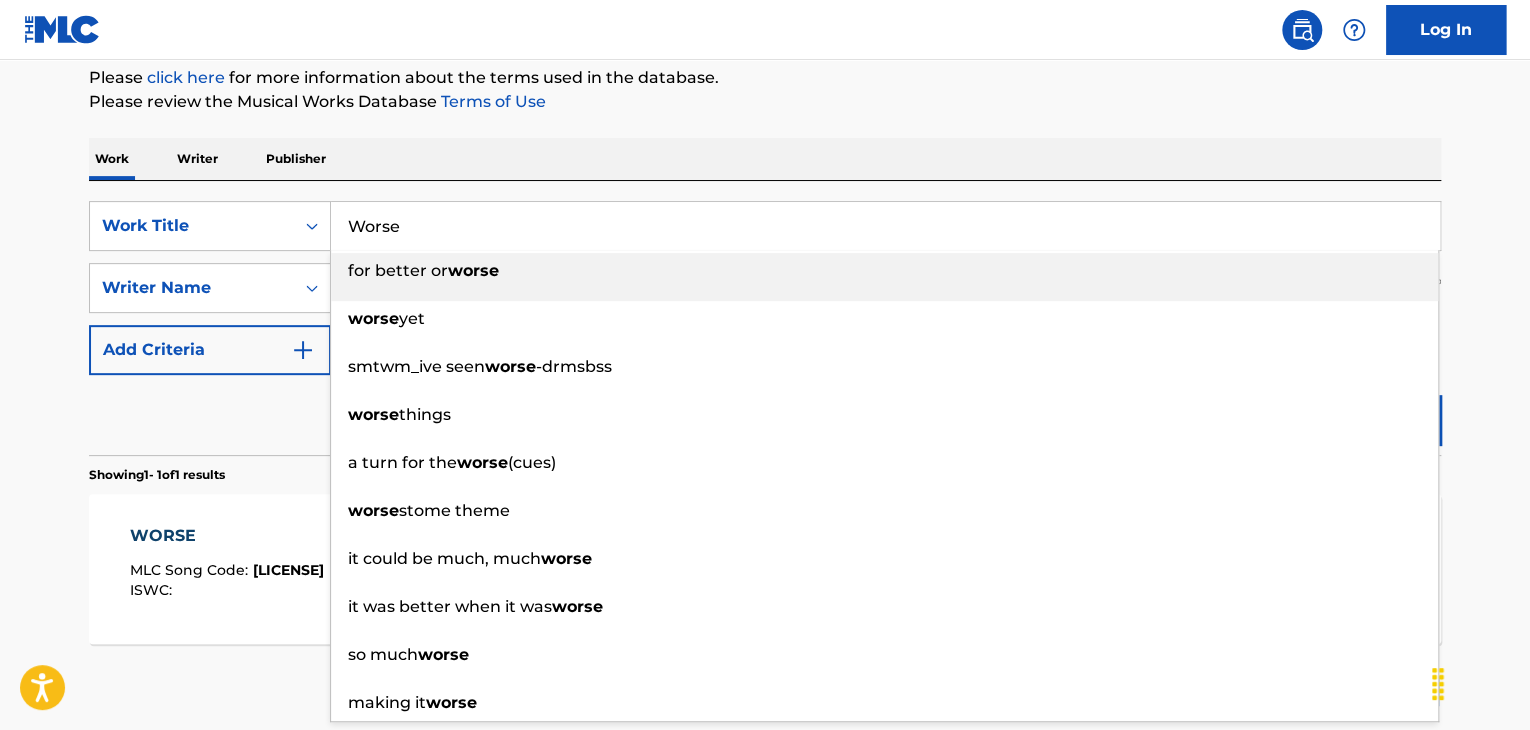 paste on "Lighting The flam" 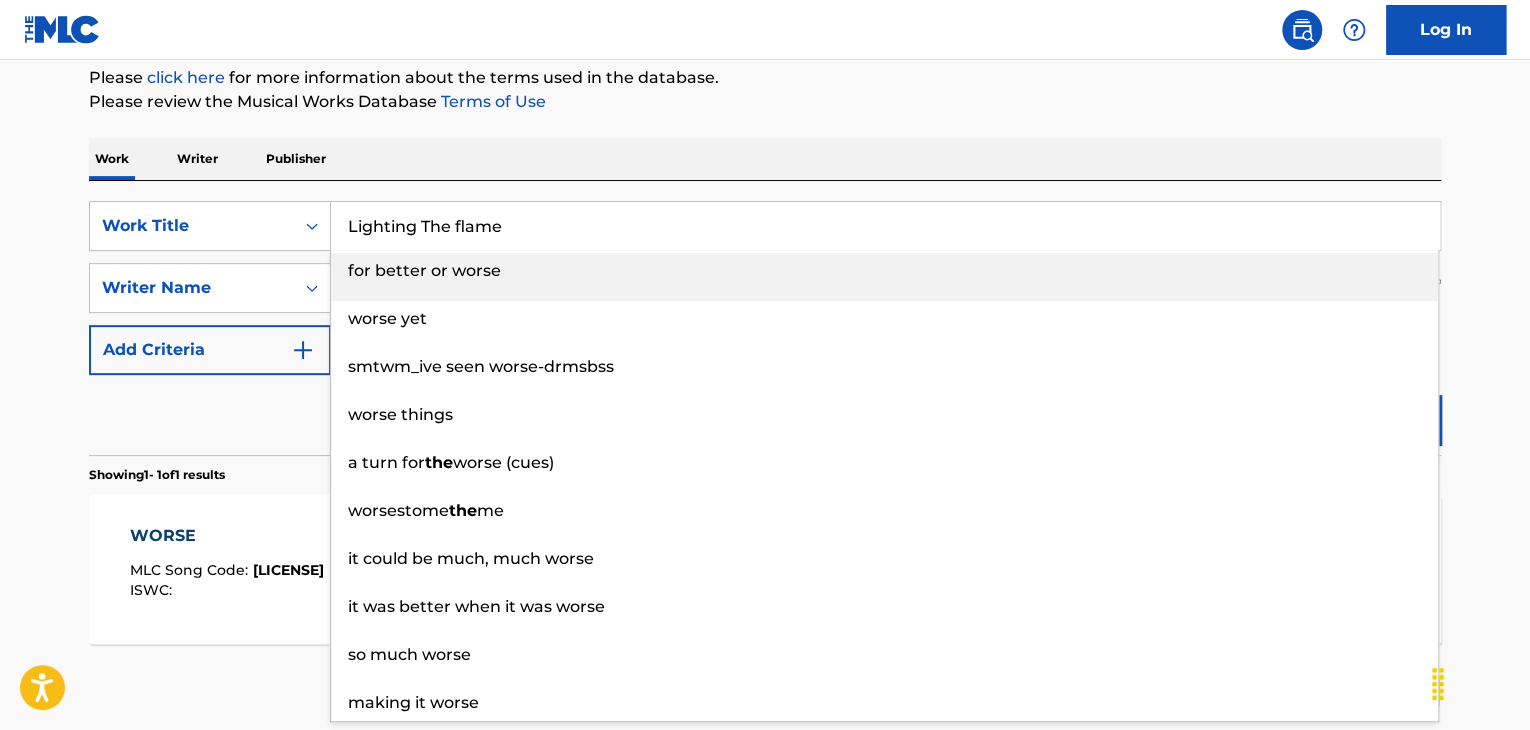 type on "Lighting The flame" 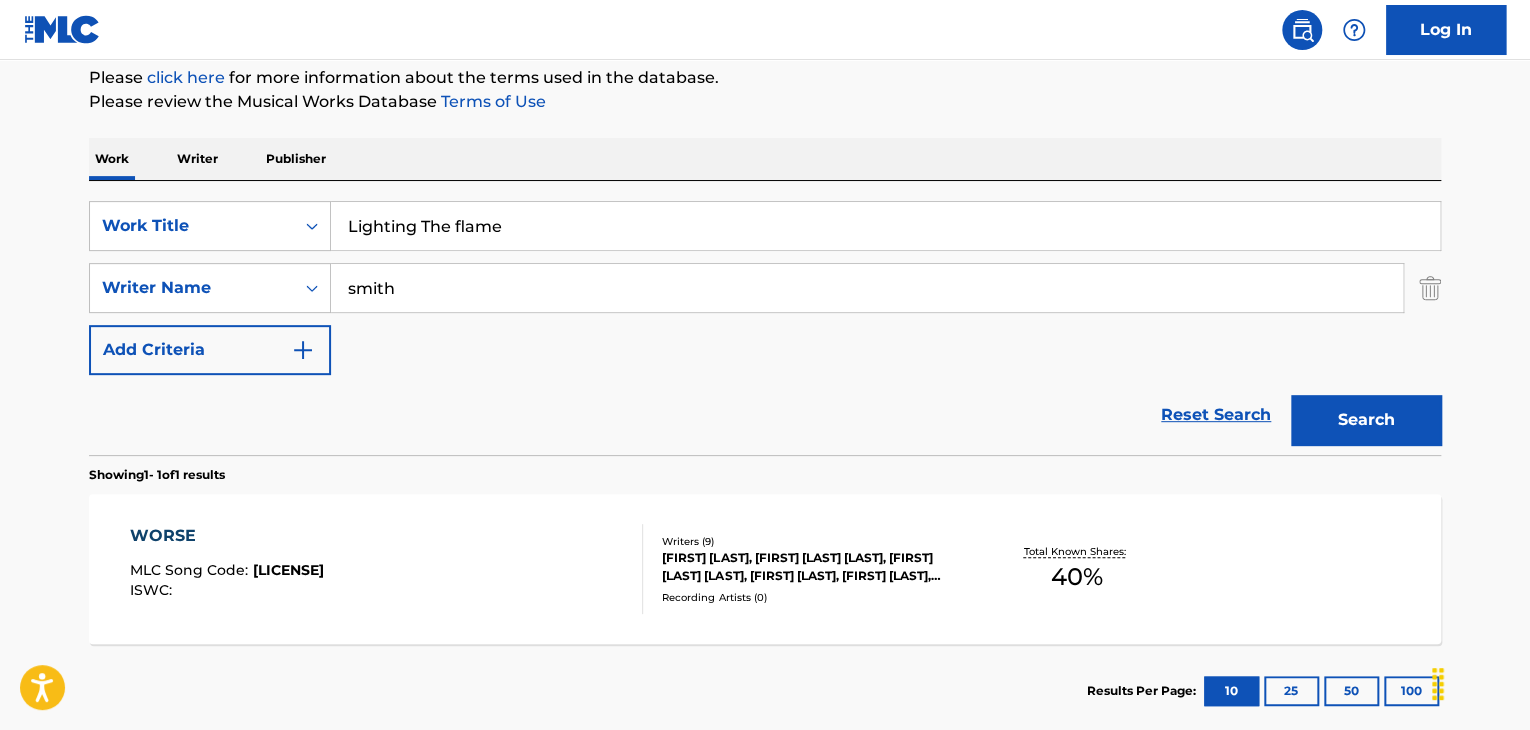 type on "smith" 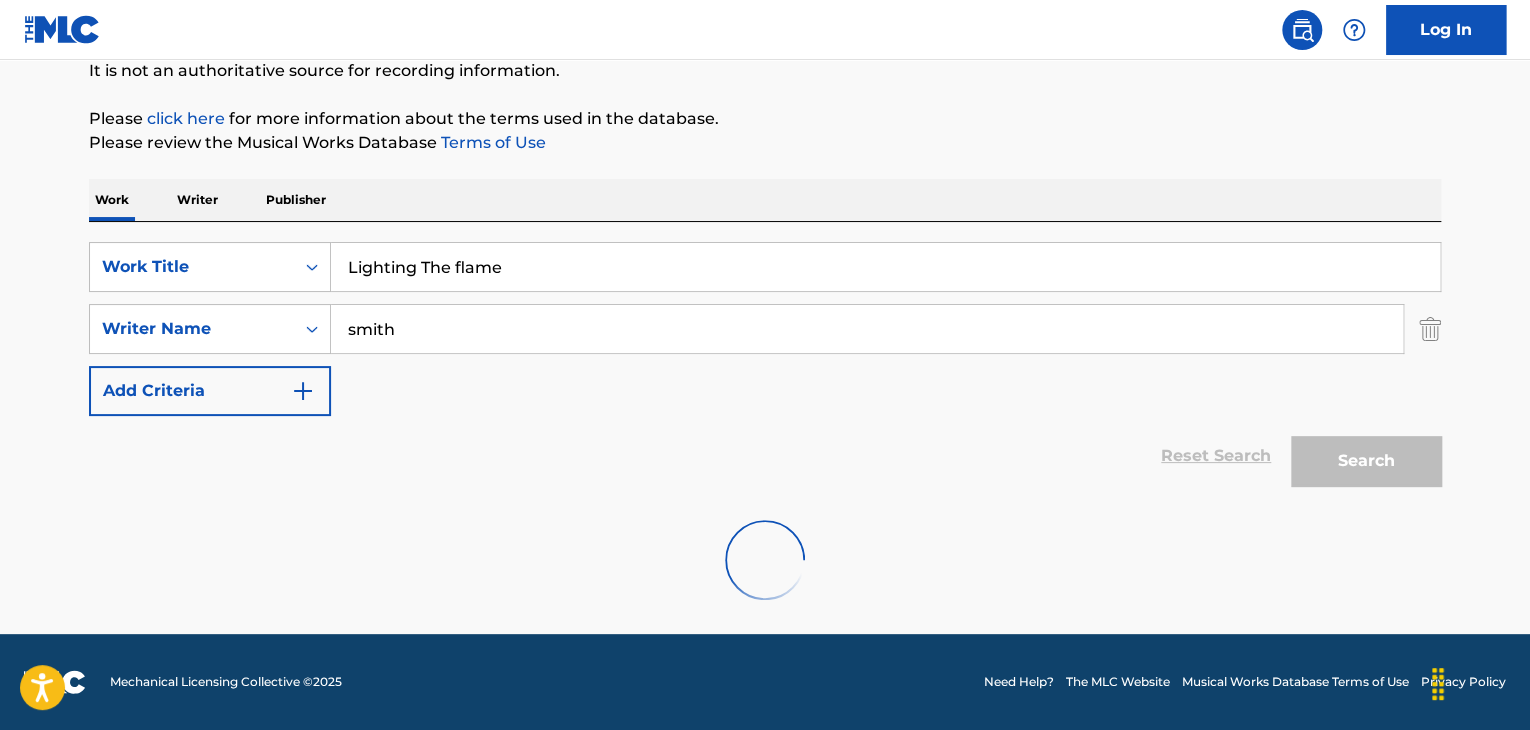 scroll, scrollTop: 244, scrollLeft: 0, axis: vertical 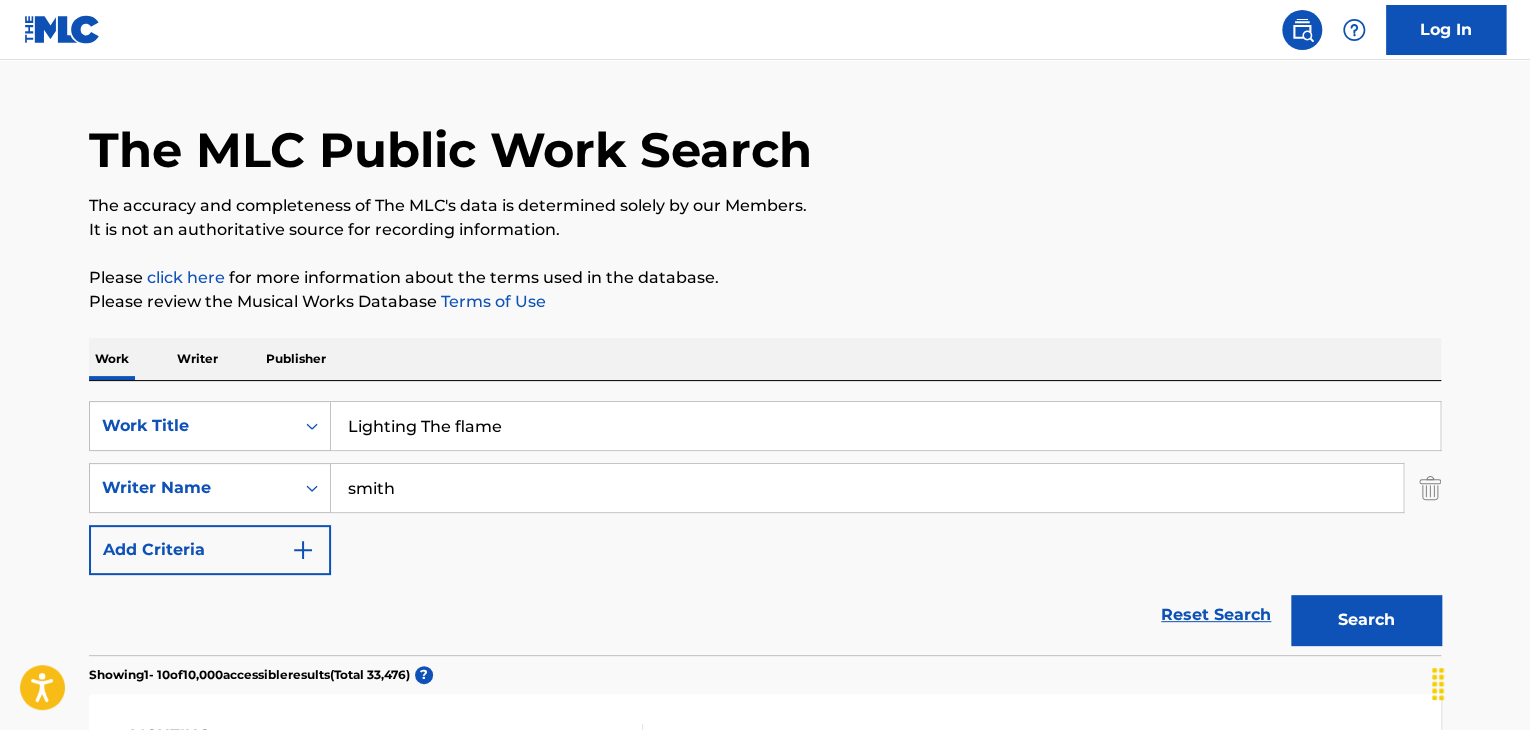 click on "Lighting The flame" at bounding box center [885, 426] 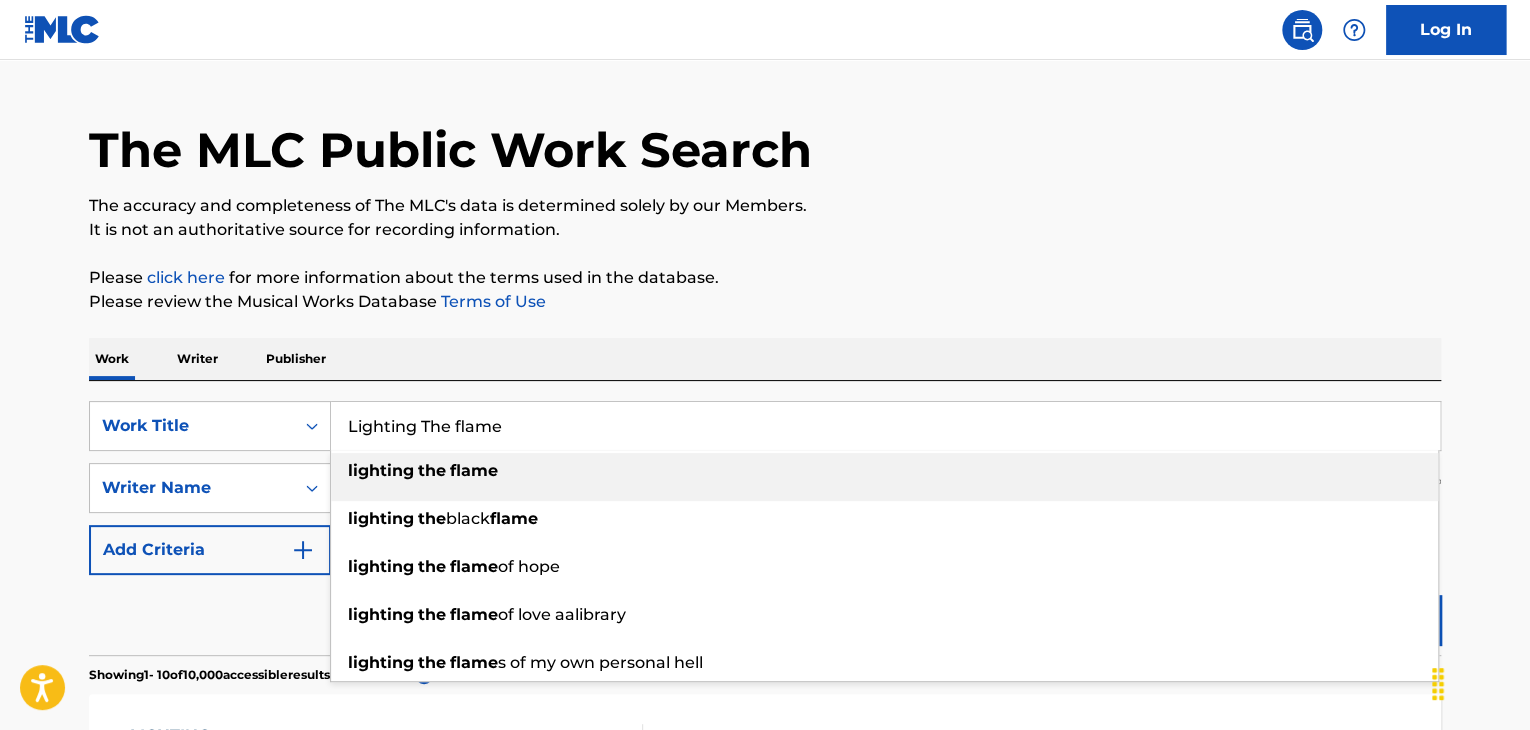 click on "Lighting The flame" at bounding box center (885, 426) 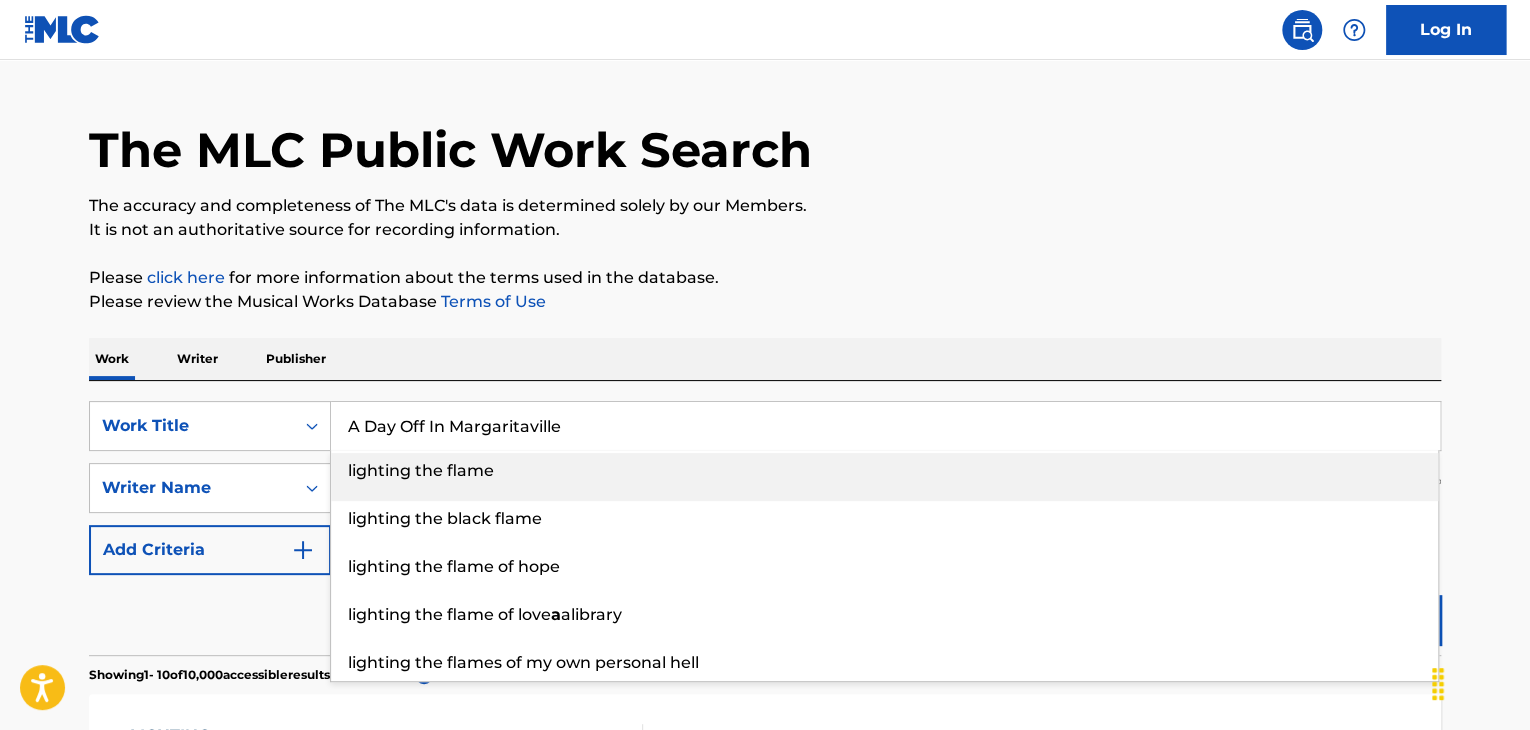 type on "A Day Off In Margaritaville" 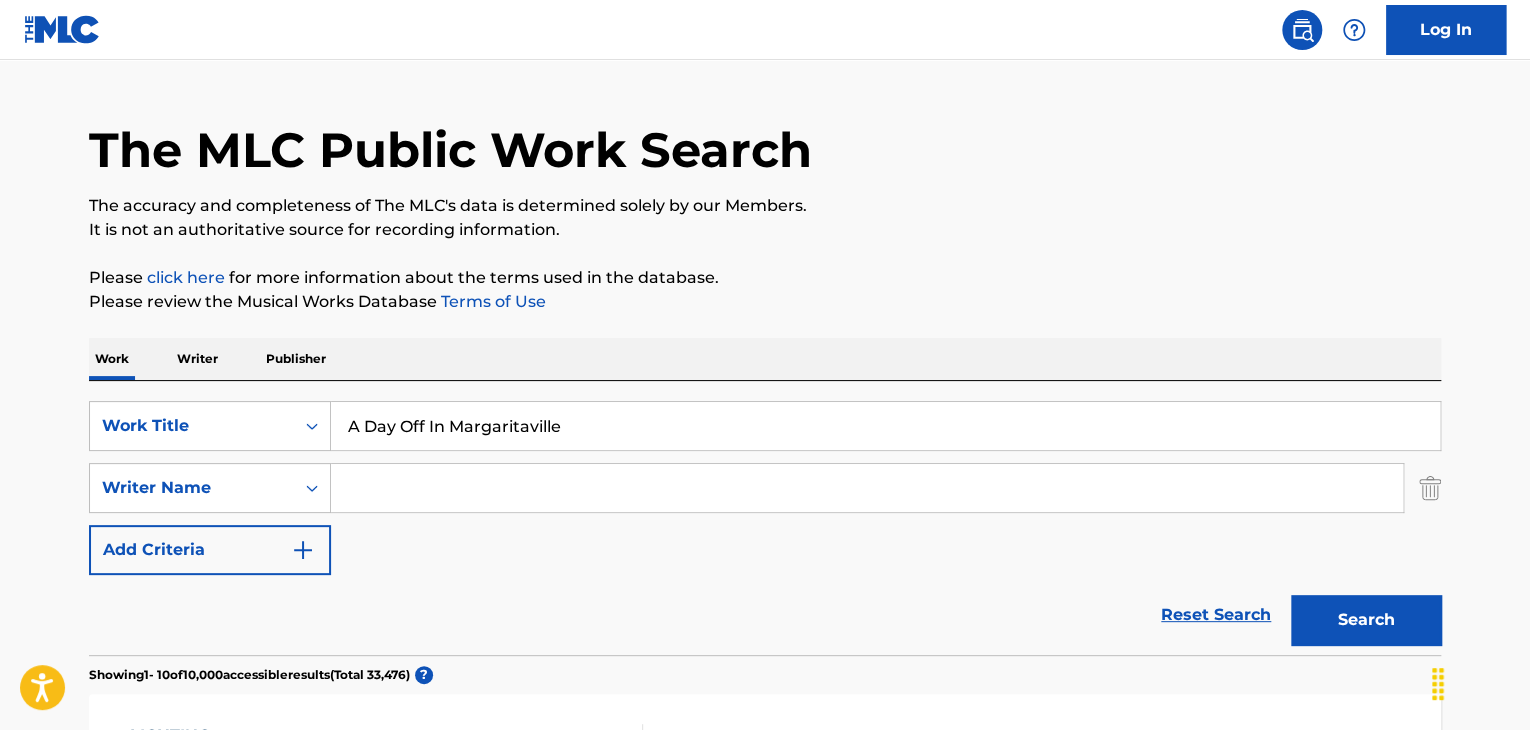 type 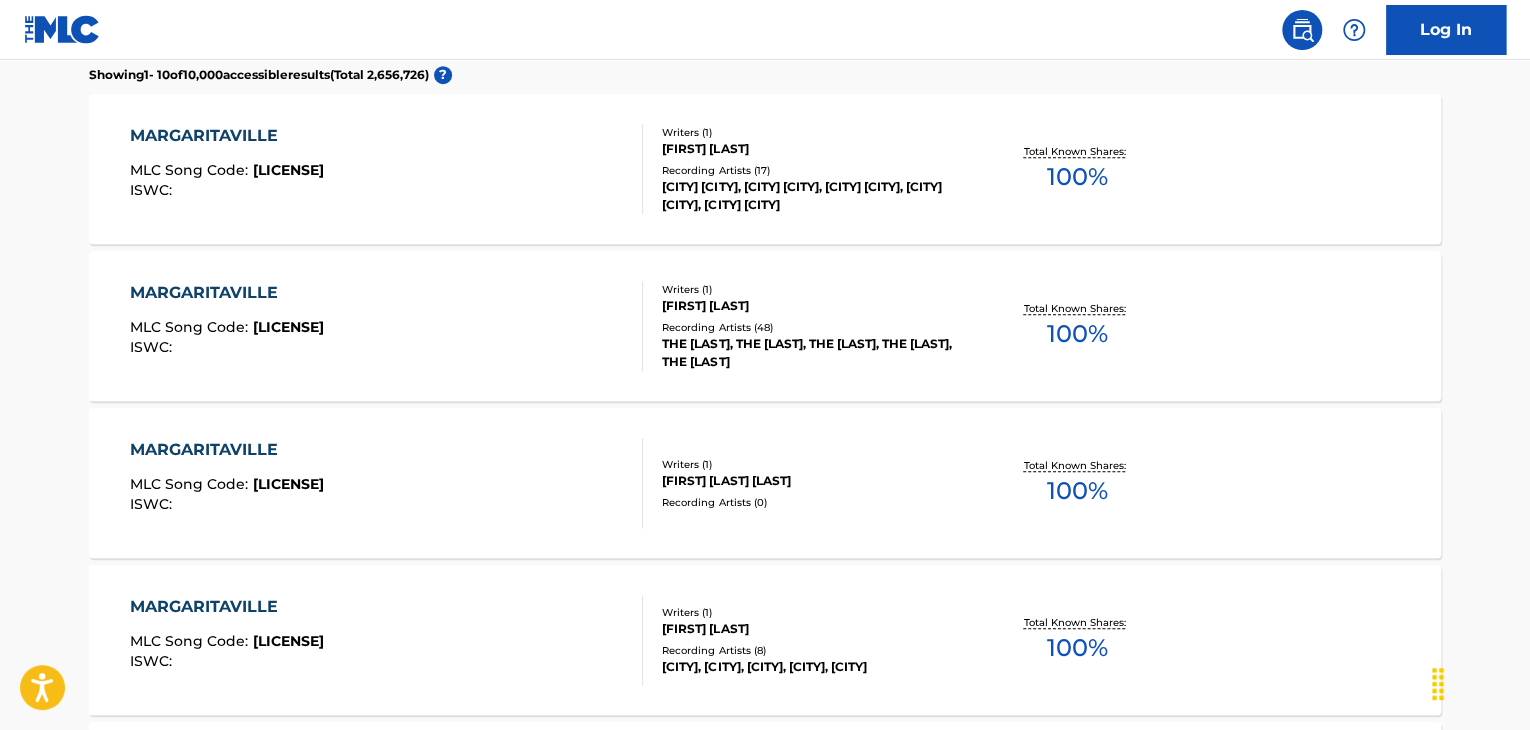 scroll, scrollTop: 977, scrollLeft: 0, axis: vertical 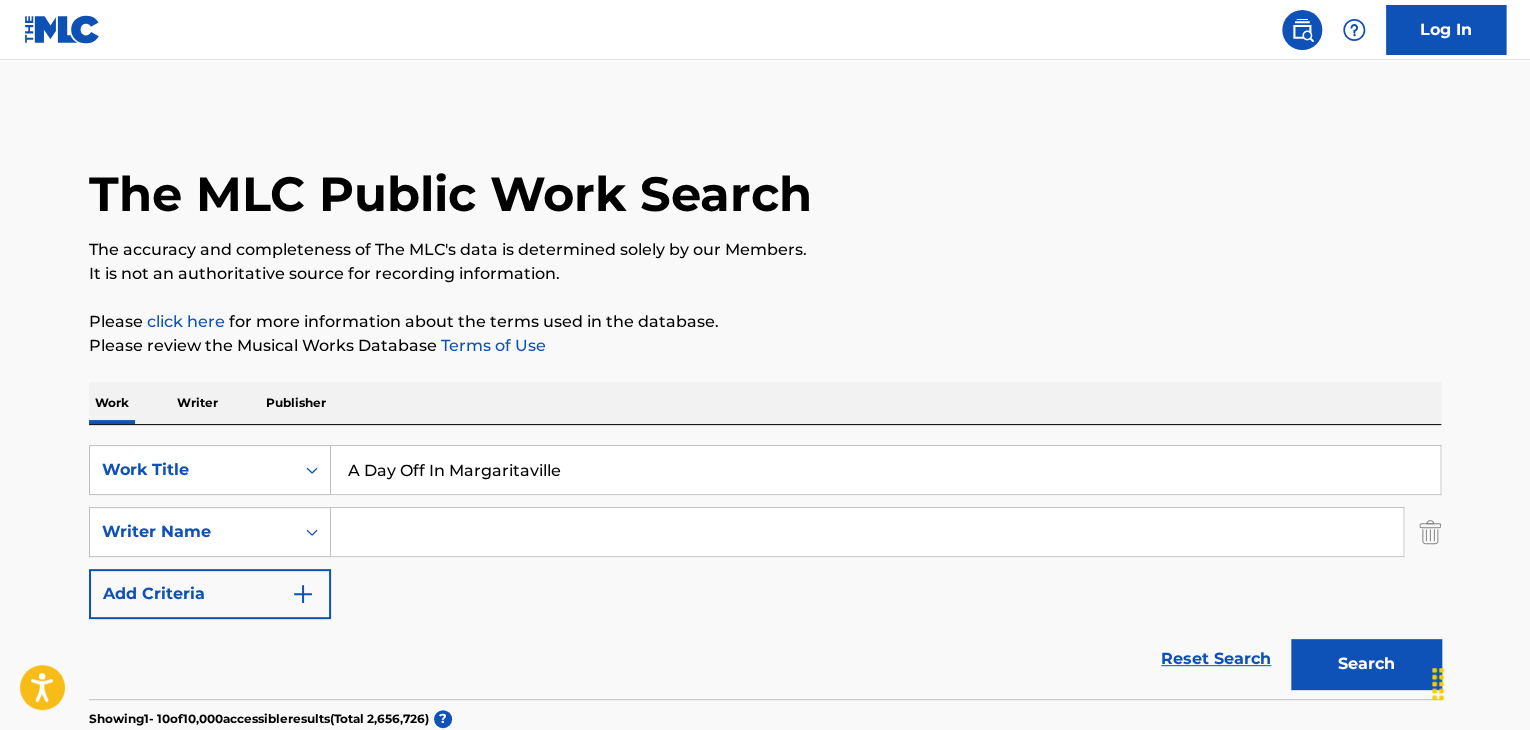 click on "SearchWithCriteria5bbc5d50-452b-4637-96e0-e99097998985 Work Title A Day Off In Margaritaville SearchWithCriteria8cb3fa71-40b9-4d62-81ef-882e2439b489 Writer Name Add Criteria Reset Search Search" at bounding box center [765, 562] 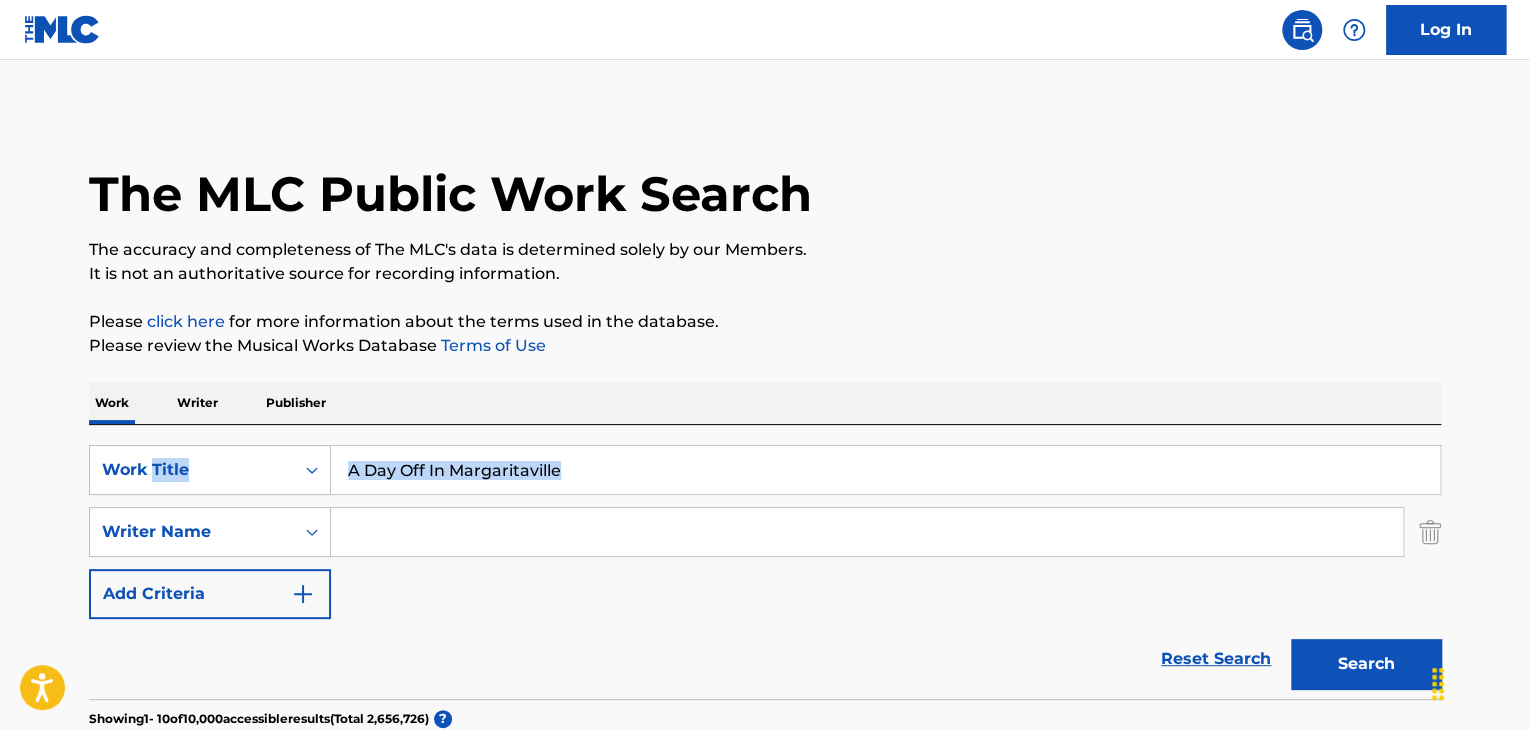 click on "SearchWithCriteria5bbc5d50-452b-4637-96e0-e99097998985 Work Title A Day Off In Margaritaville SearchWithCriteria8cb3fa71-40b9-4d62-81ef-882e2439b489 Writer Name Add Criteria Reset Search Search" at bounding box center (765, 562) 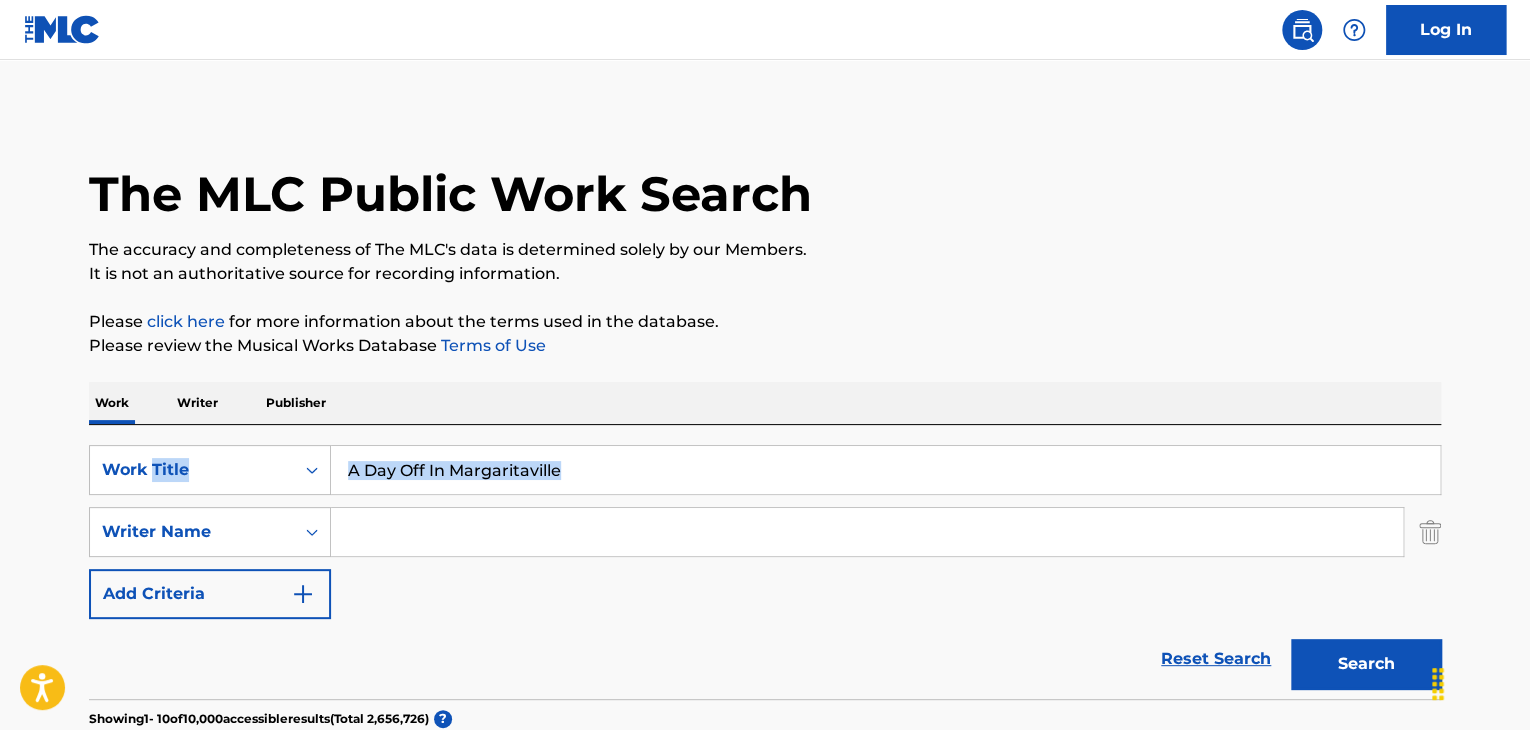 click on "A Day Off In Margaritaville" at bounding box center [885, 470] 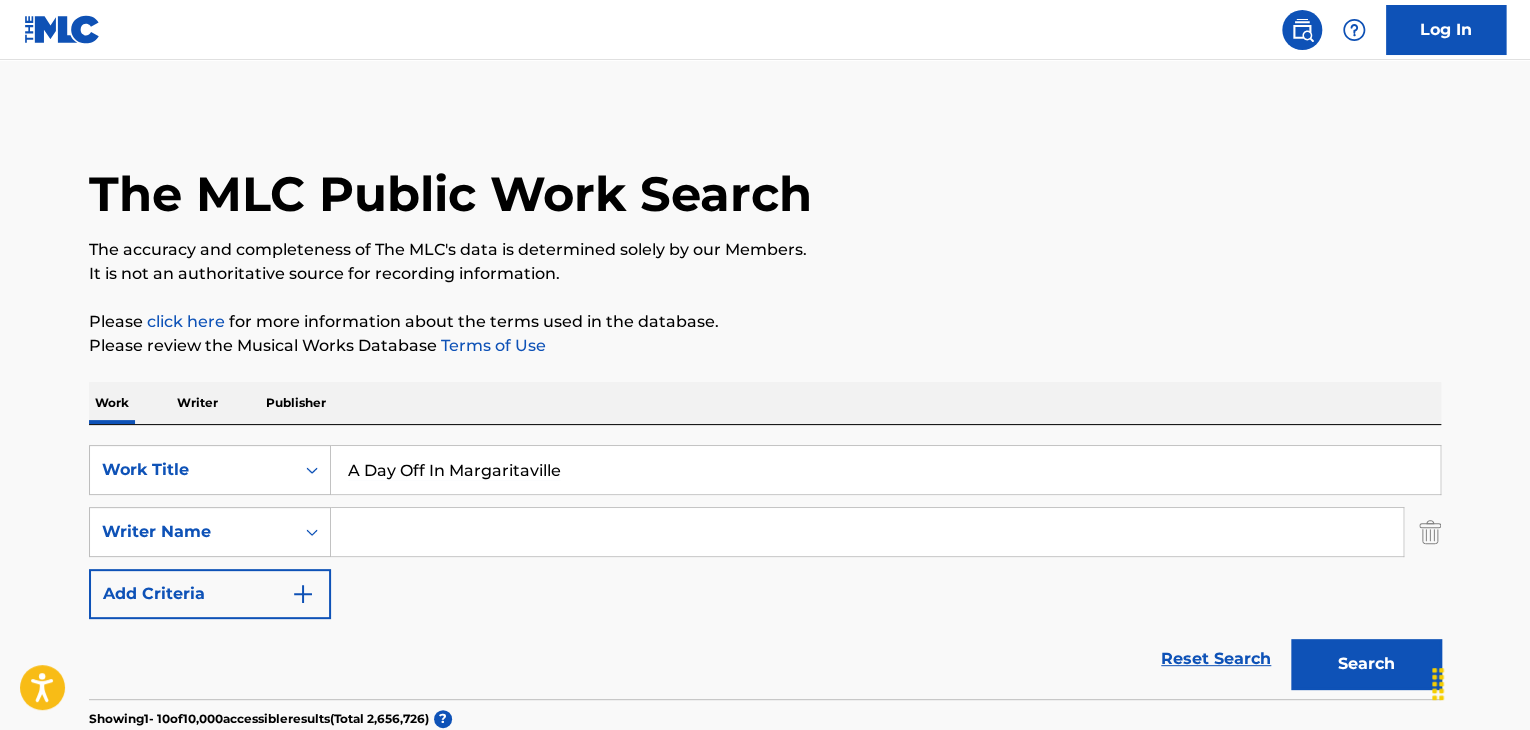 click on "A Day Off In Margaritaville" at bounding box center (885, 470) 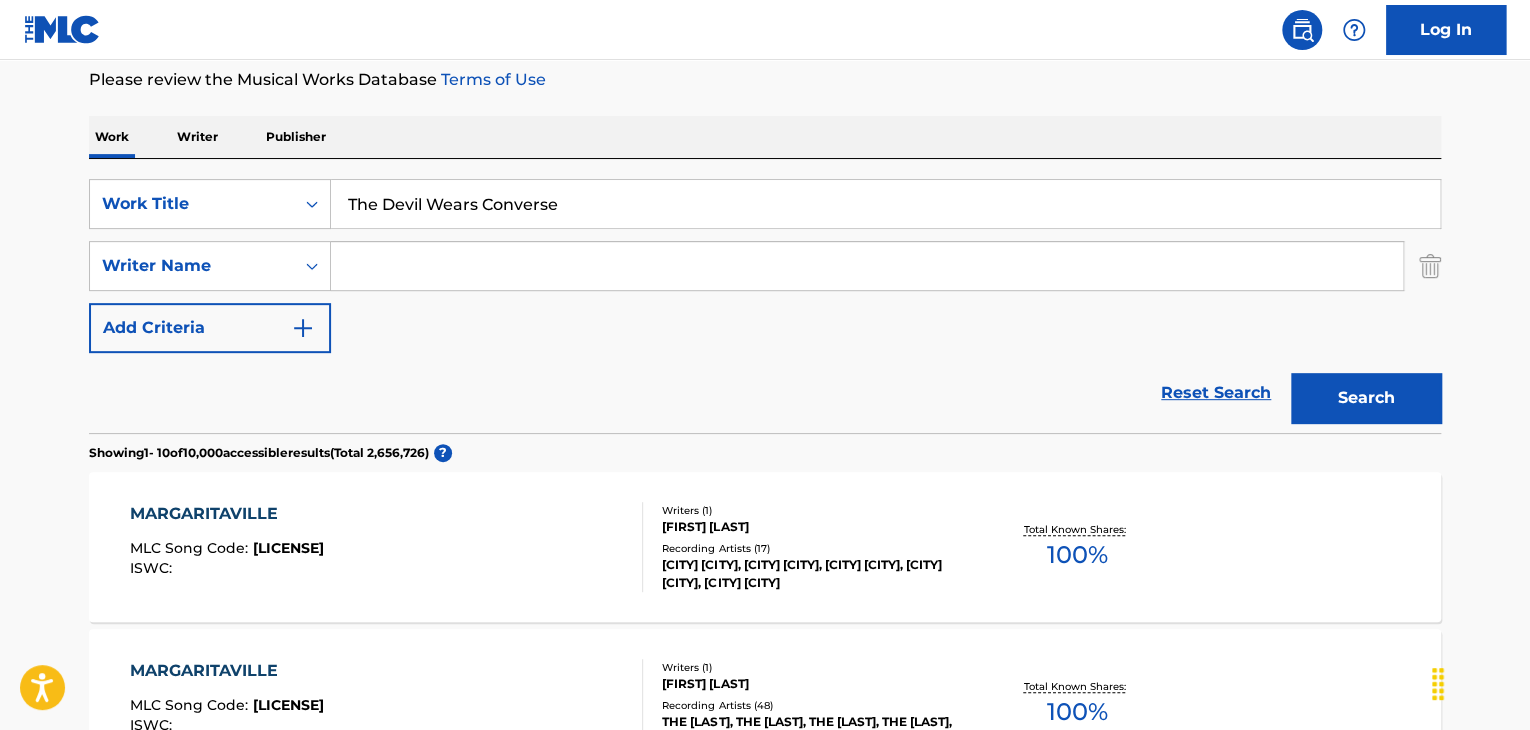 type on "The Devil Wears Converse" 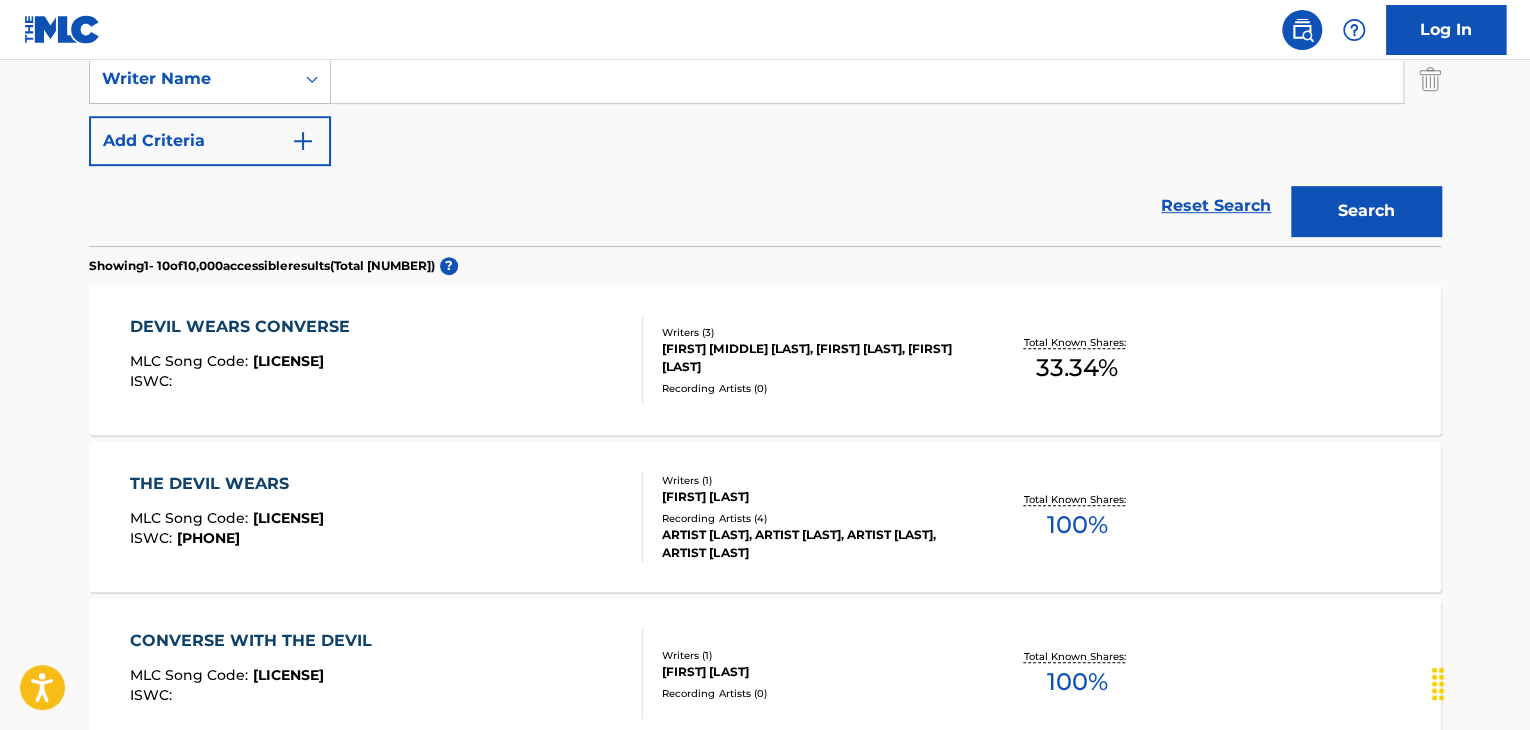 scroll, scrollTop: 466, scrollLeft: 0, axis: vertical 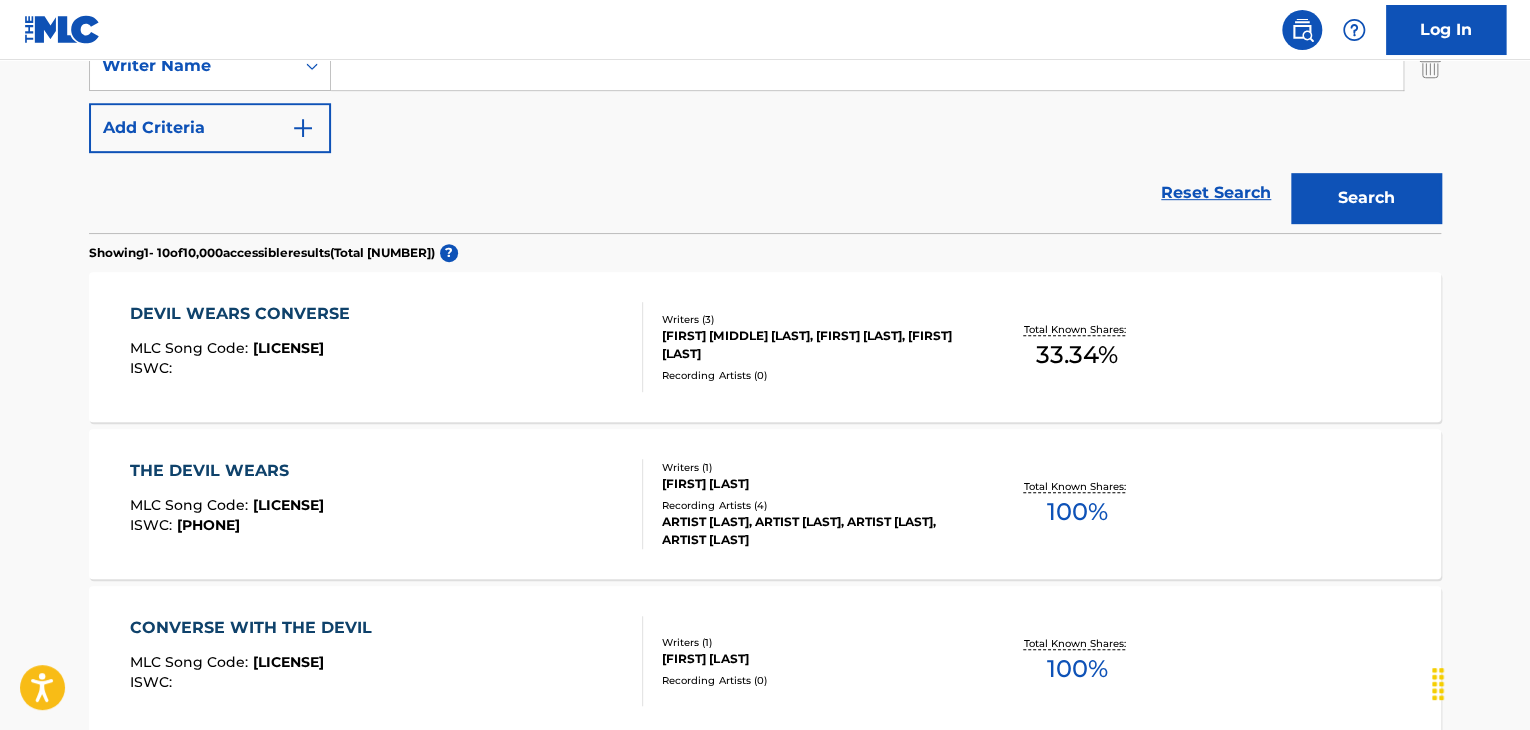 click on "DEVIL WEARS CONVERSE" at bounding box center [245, 314] 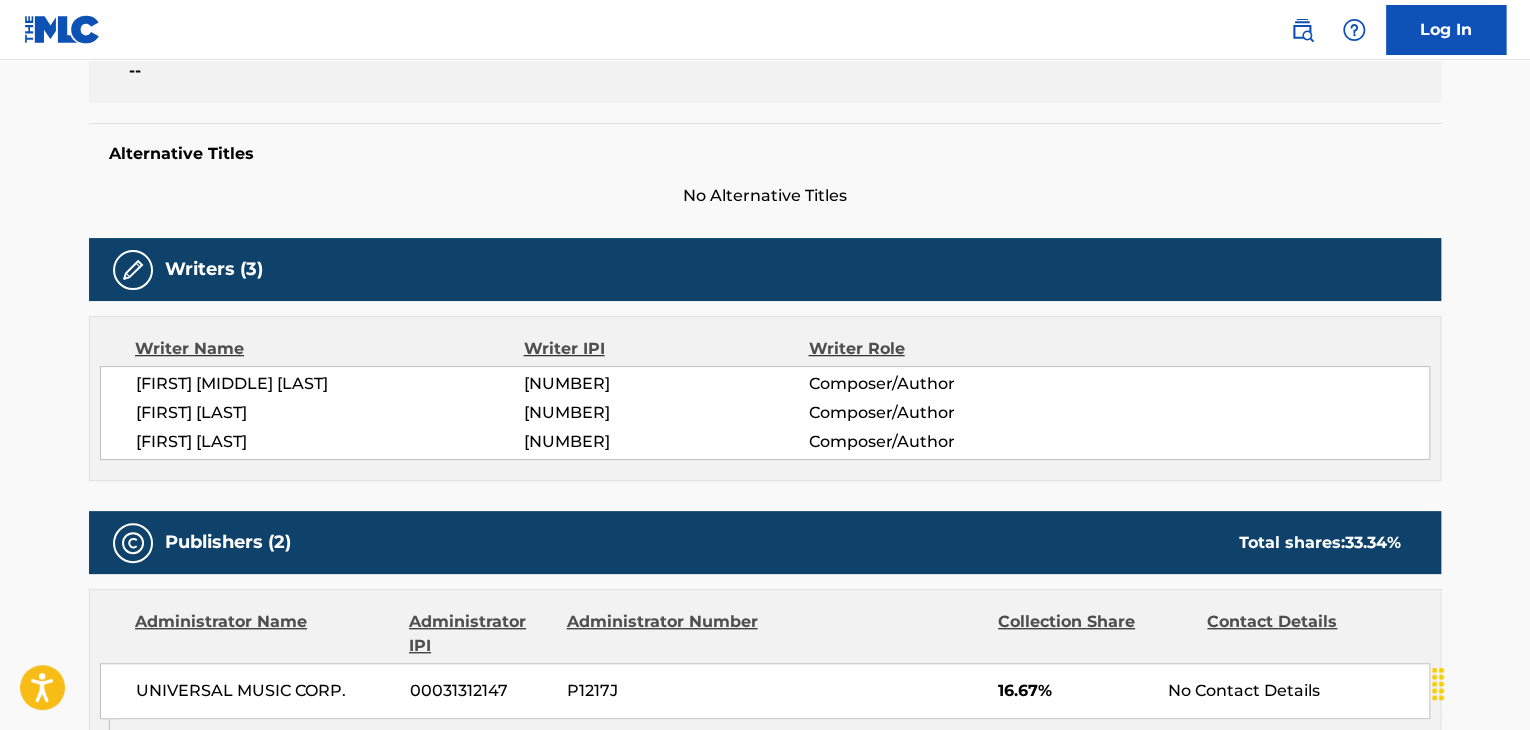 scroll, scrollTop: 0, scrollLeft: 0, axis: both 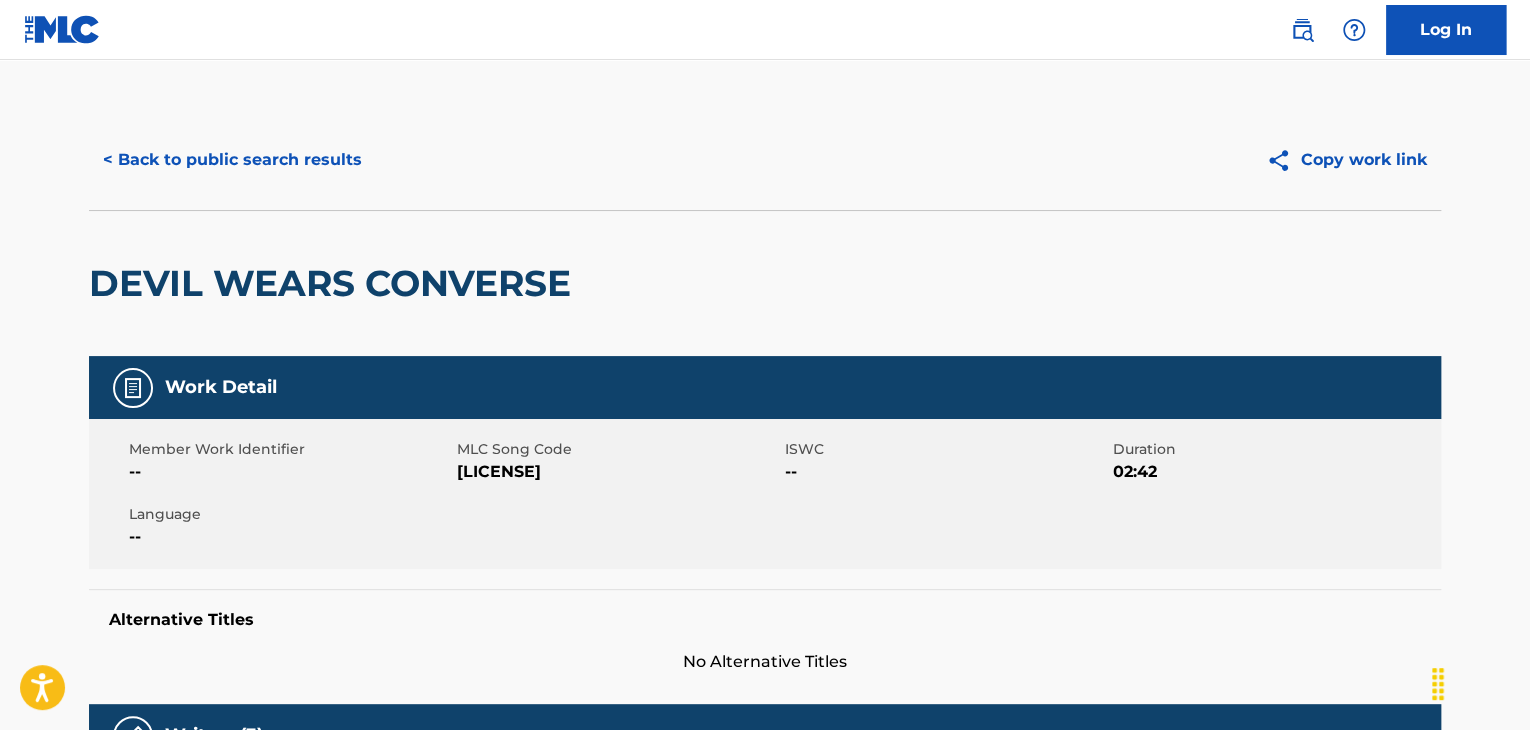 click on "Member Work Identifier -- MLC Song Code [LICENSE] ISWC -- Duration 02:42 Language --" at bounding box center (765, 494) 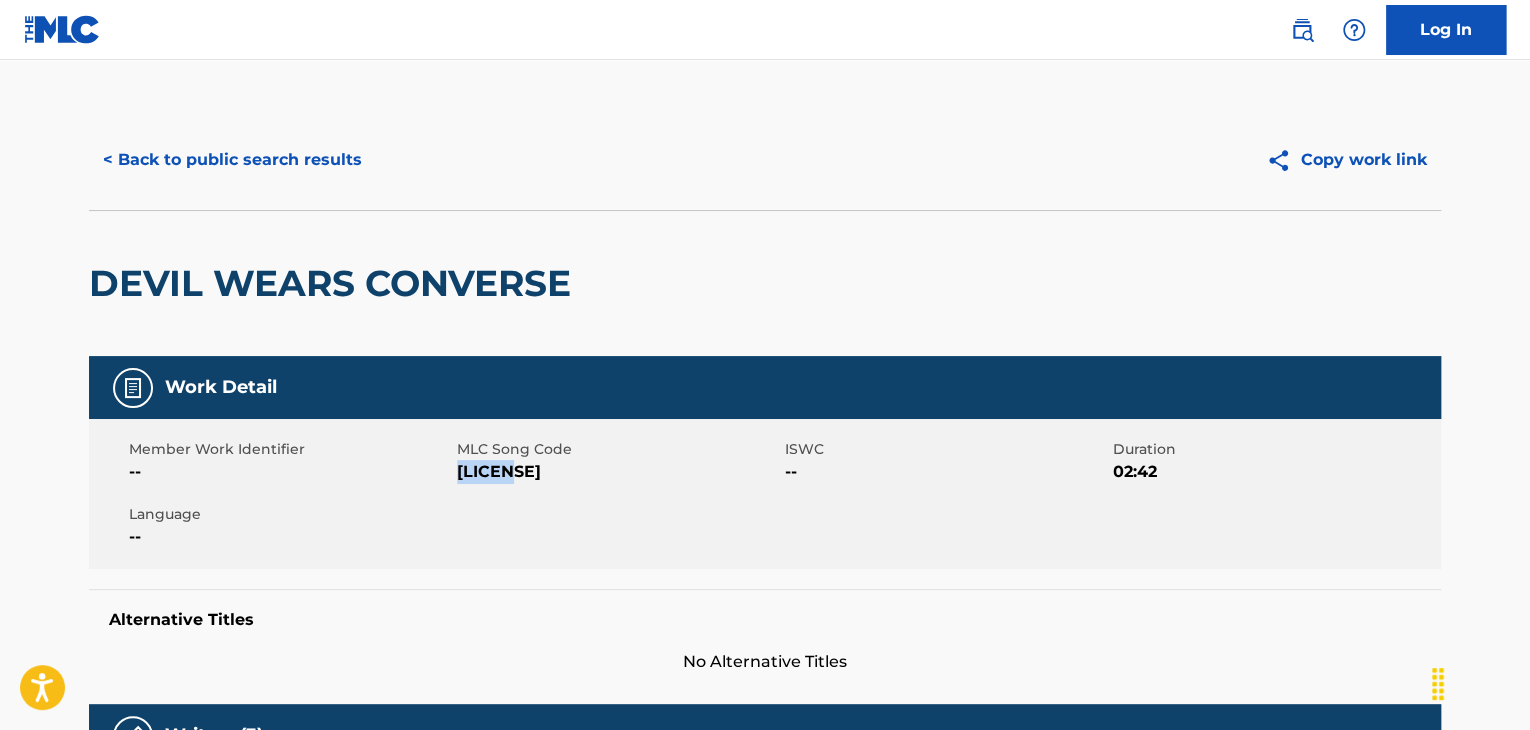 click on "Member Work Identifier -- MLC Song Code [LICENSE] ISWC -- Duration 02:42 Language --" at bounding box center [765, 494] 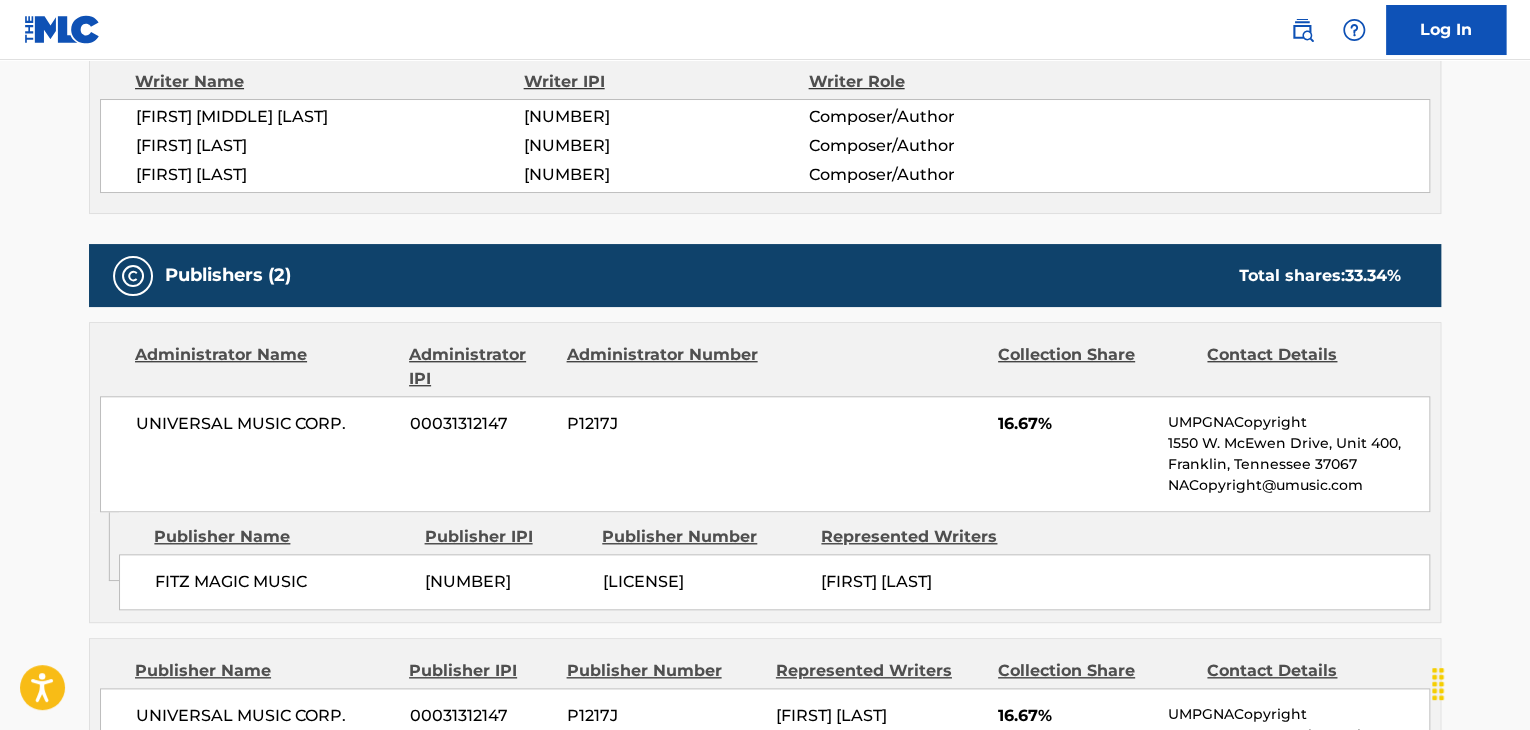 scroll, scrollTop: 666, scrollLeft: 0, axis: vertical 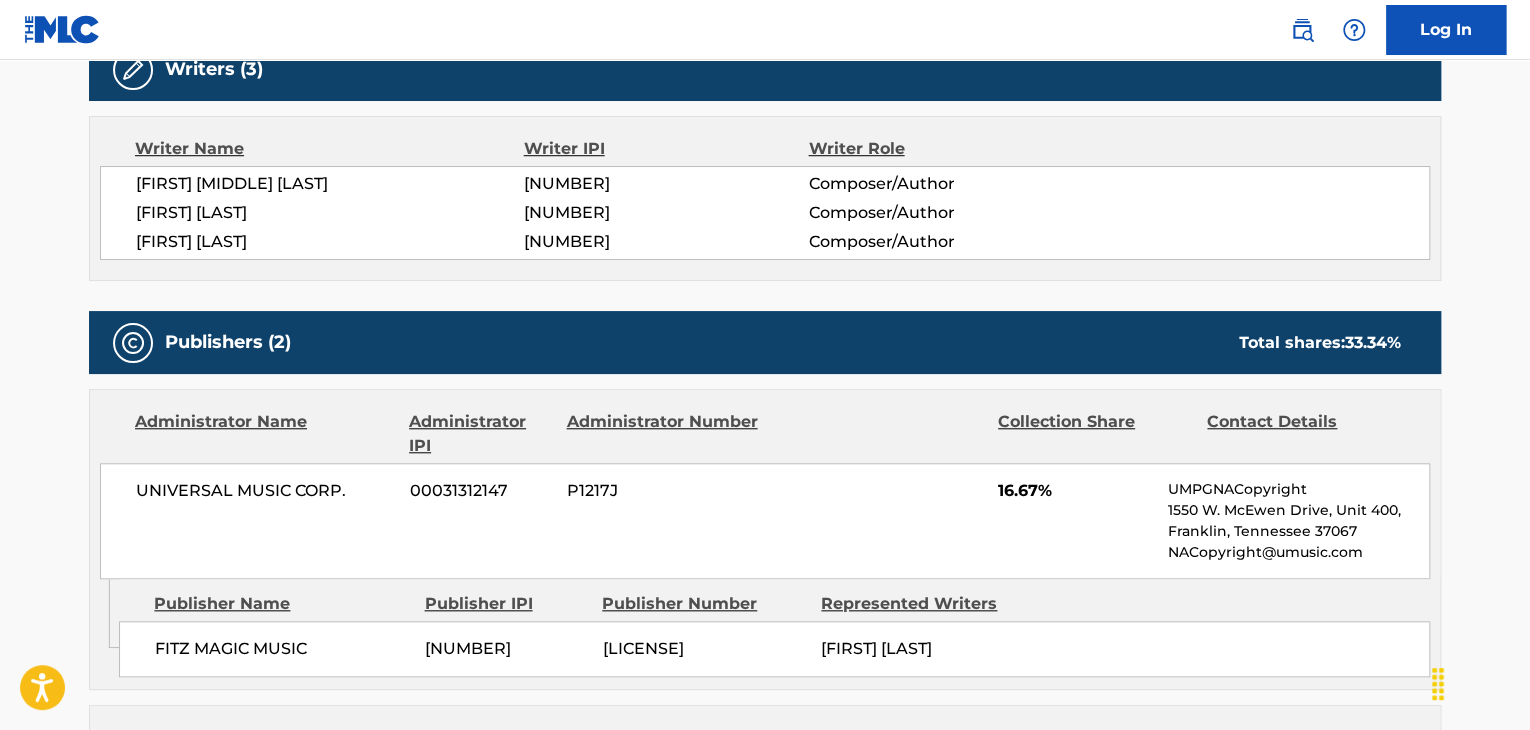 click on "[FIRST] [MIDDLE] [LAST]" at bounding box center (330, 184) 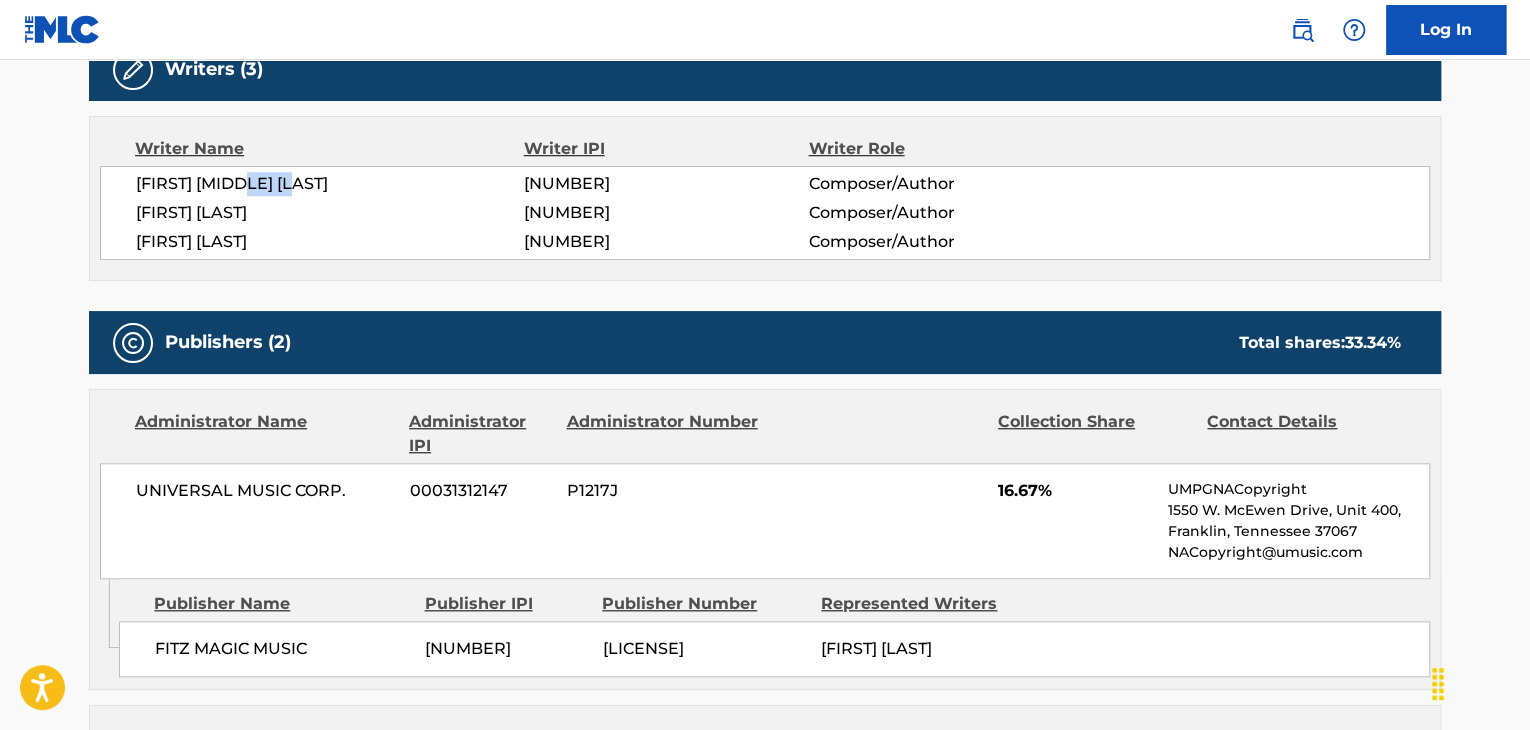 click on "[FIRST] [MIDDLE] [LAST]" at bounding box center (330, 184) 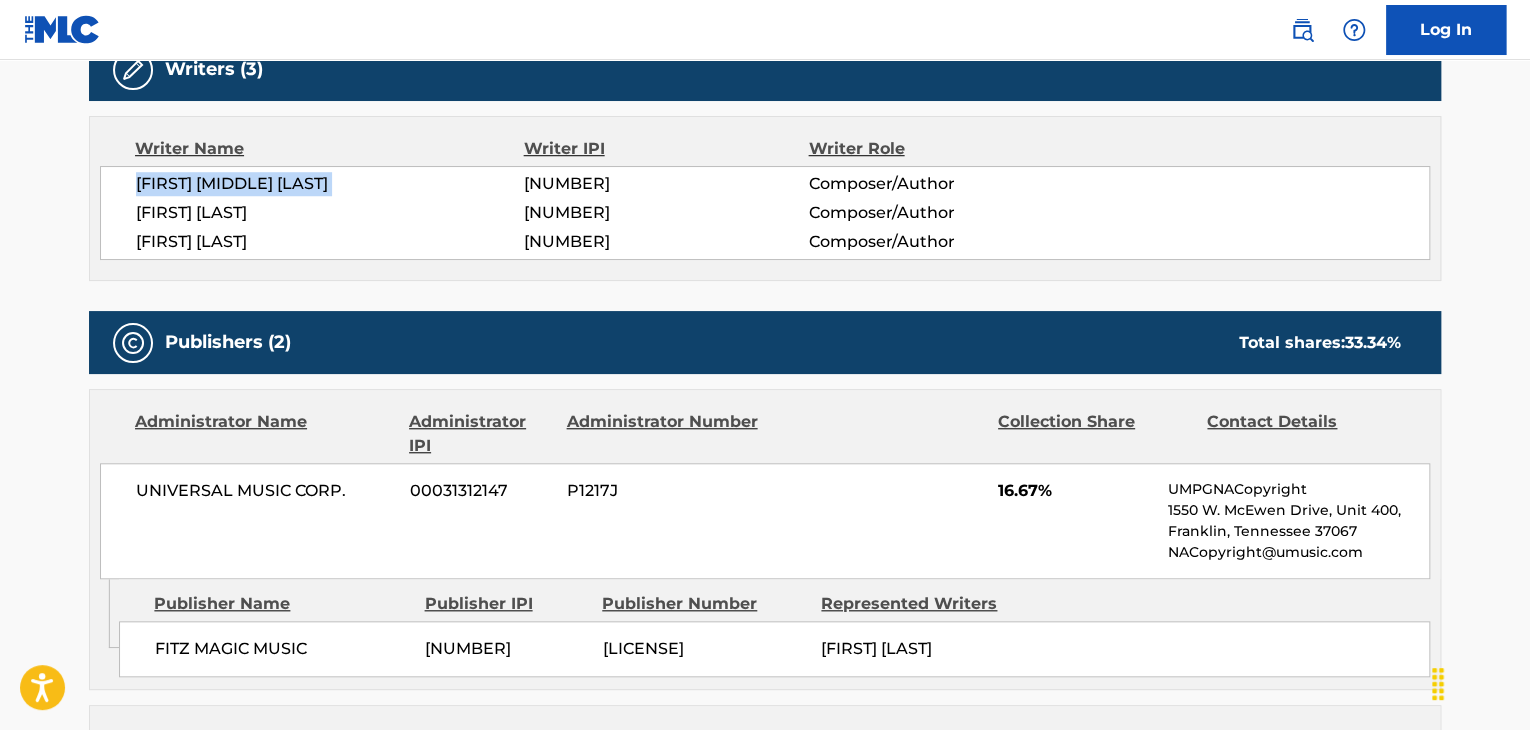 click on "[FIRST] [MIDDLE] [LAST]" at bounding box center (330, 184) 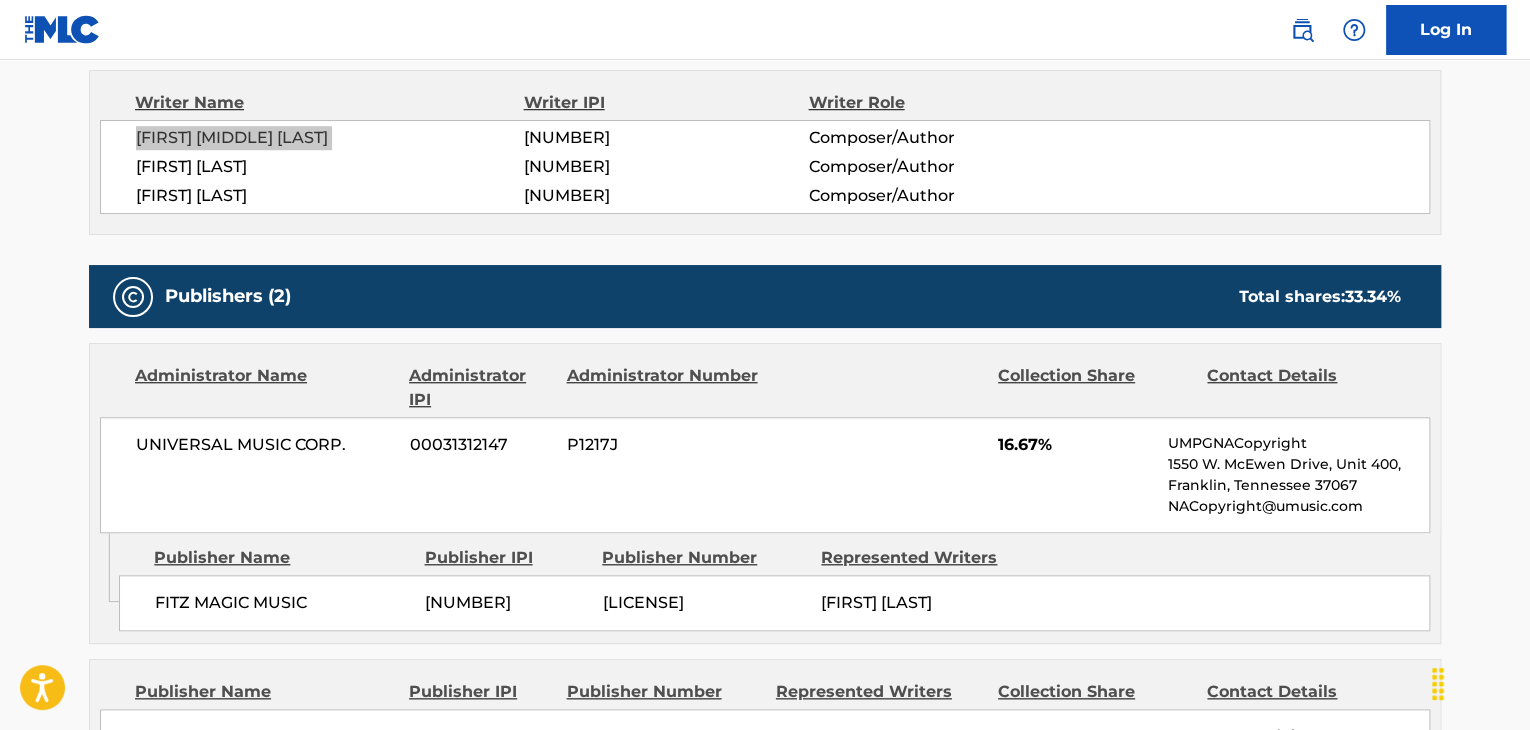 scroll, scrollTop: 733, scrollLeft: 0, axis: vertical 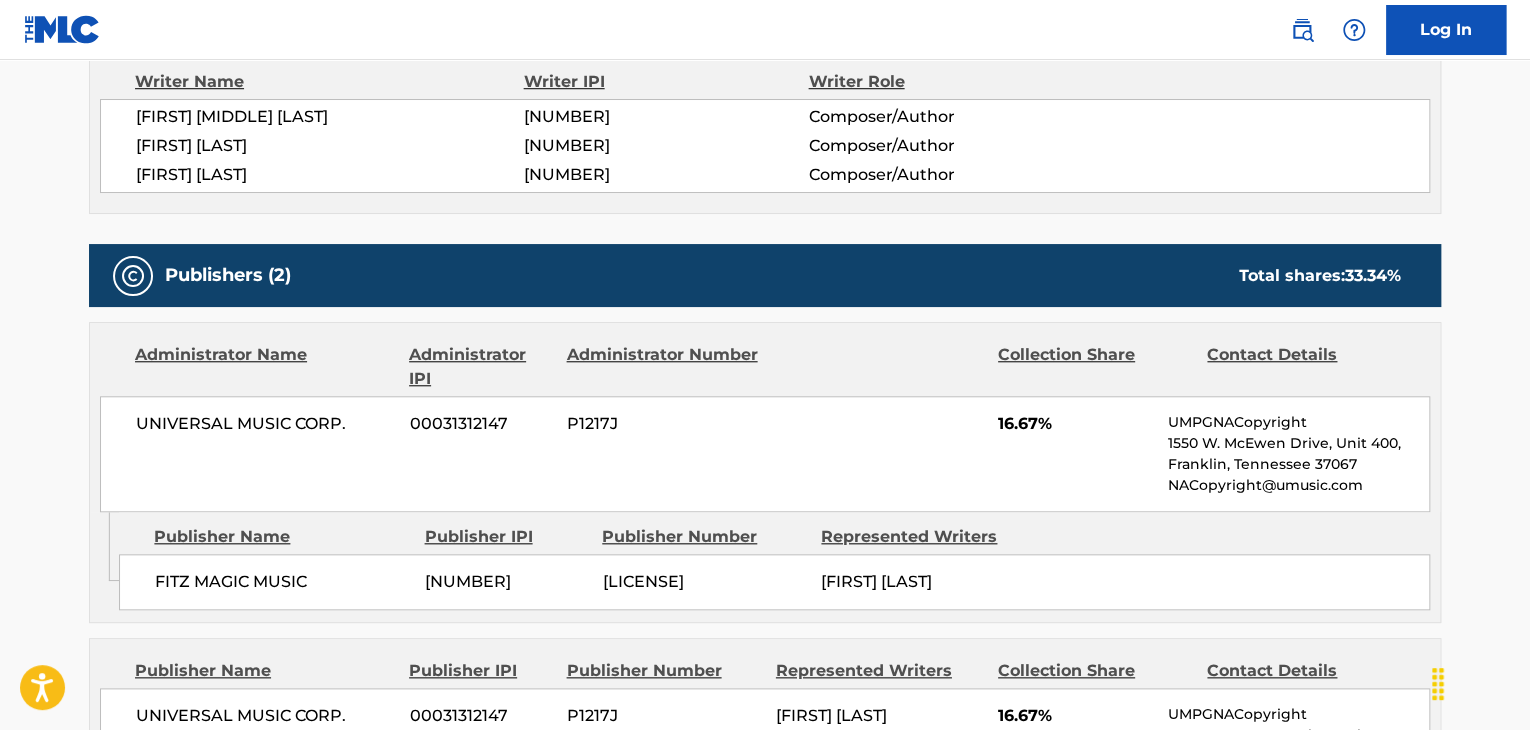 click on "FITZ MAGIC MUSIC" at bounding box center (282, 582) 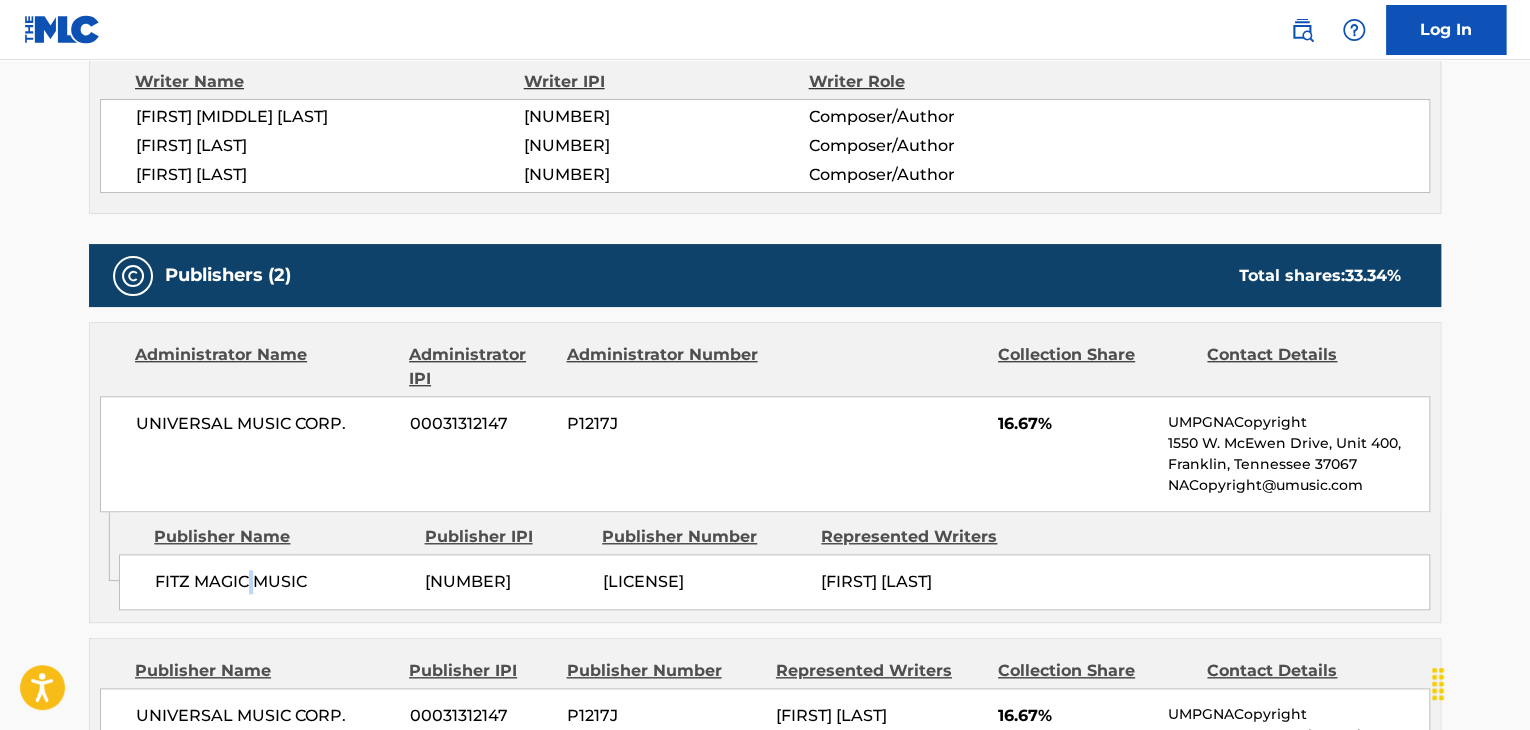 click on "FITZ MAGIC MUSIC" at bounding box center [282, 582] 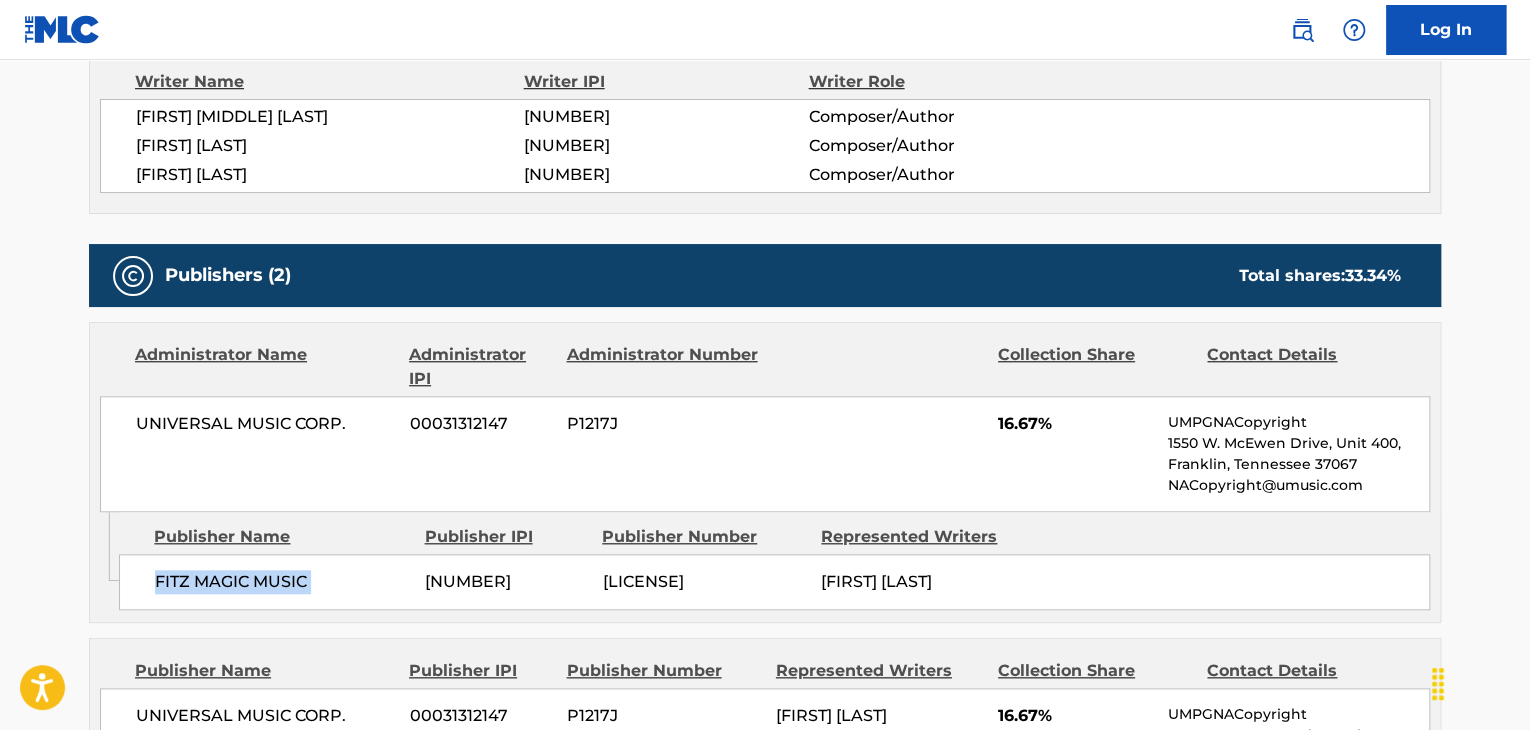 click on "FITZ MAGIC MUSIC" at bounding box center [282, 582] 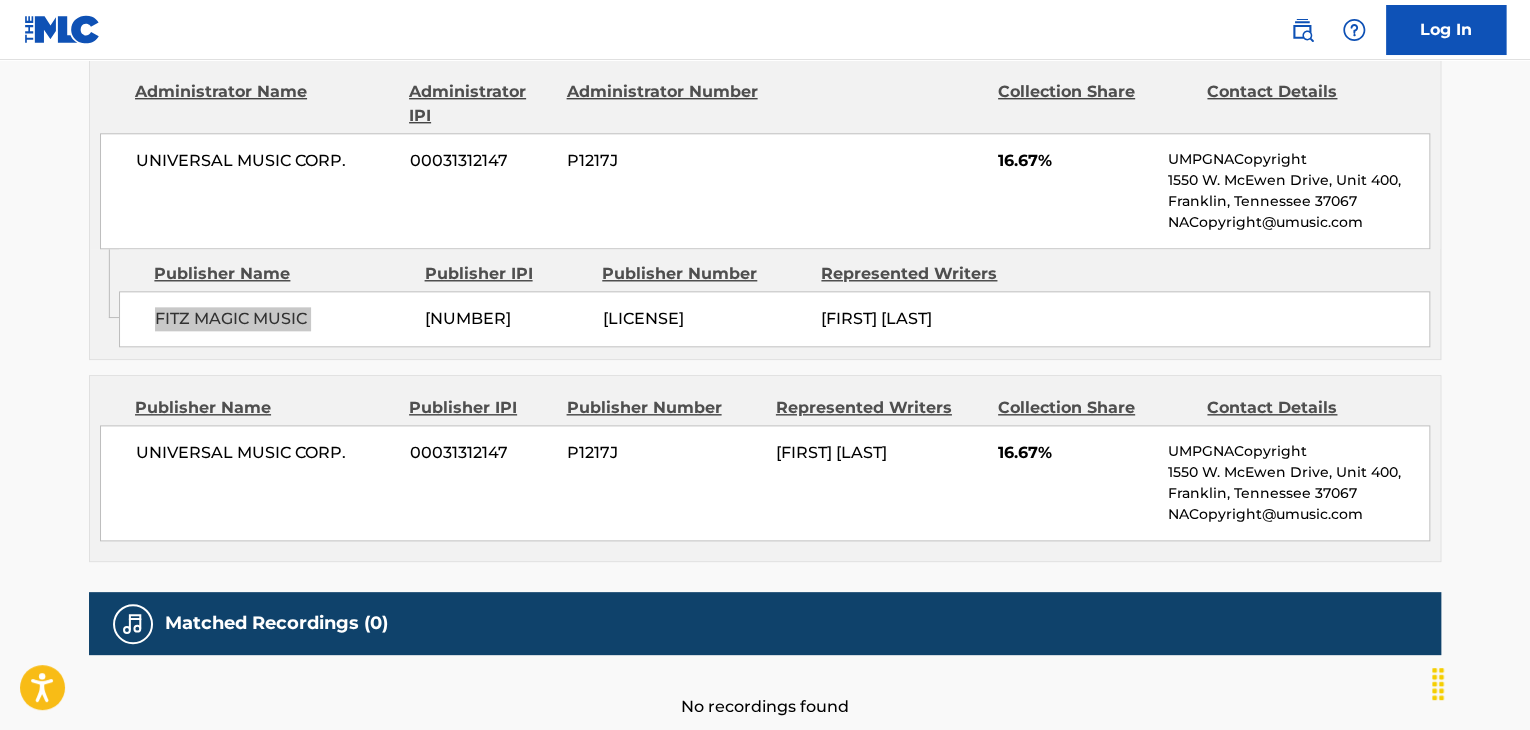 scroll, scrollTop: 1000, scrollLeft: 0, axis: vertical 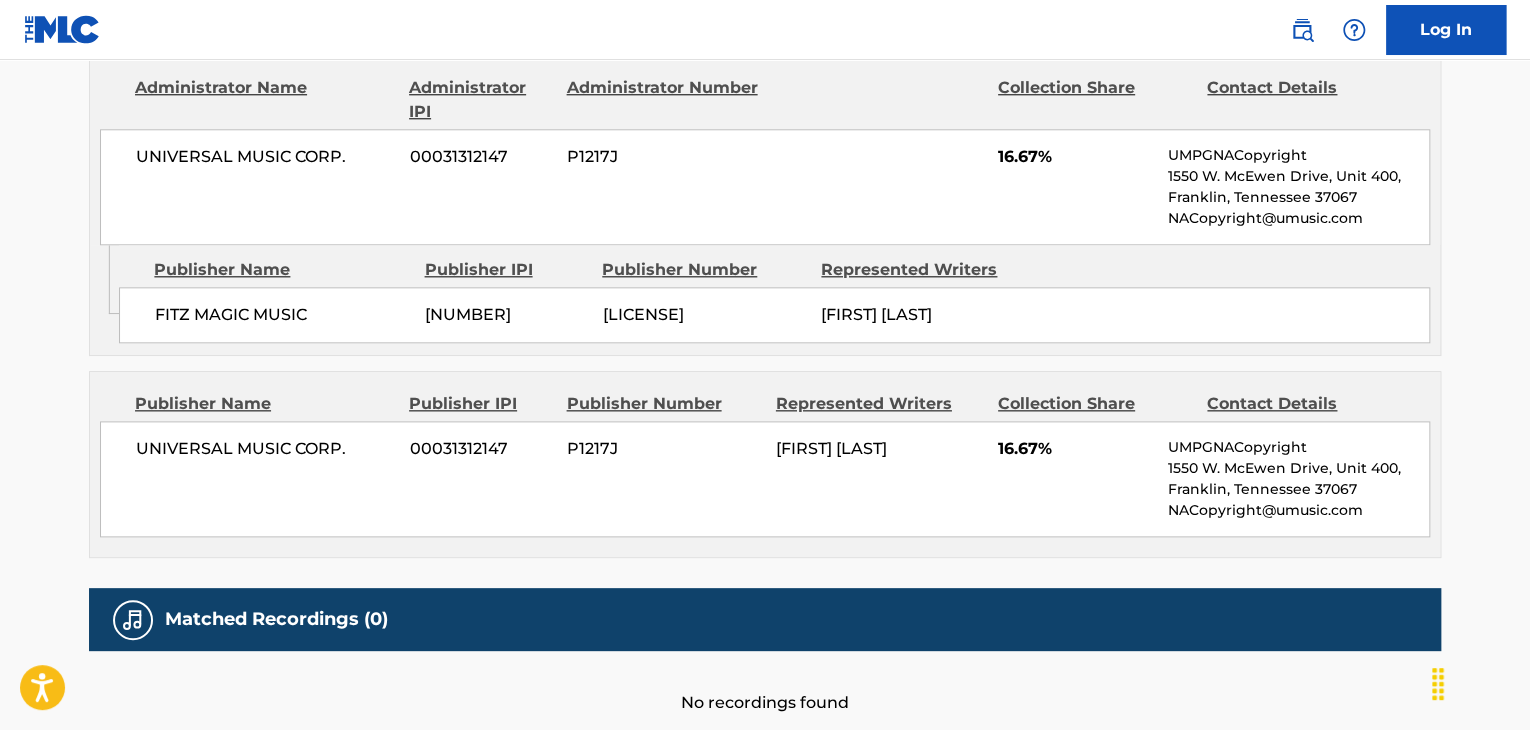 click on "UNIVERSAL MUSIC CORP." at bounding box center (265, 449) 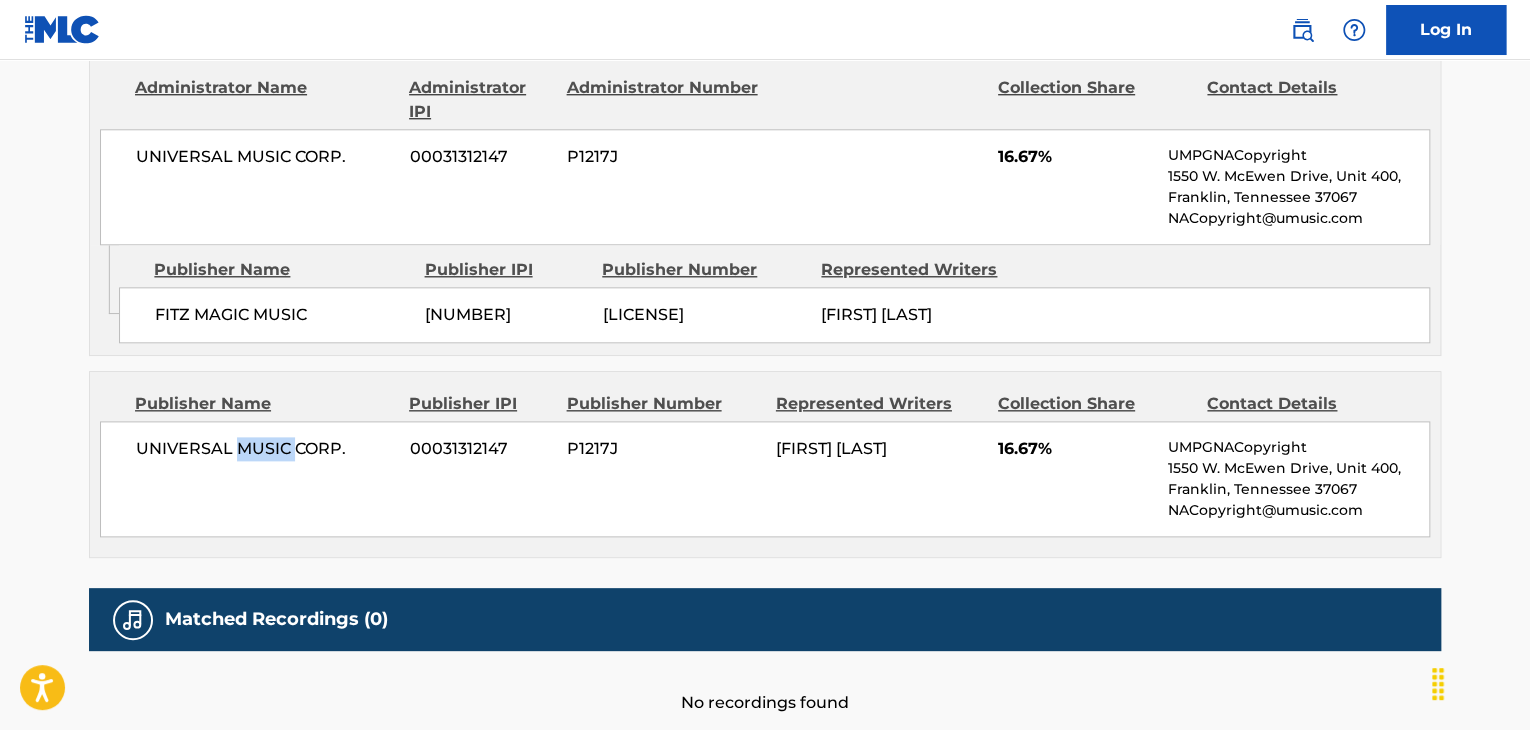 click on "UNIVERSAL MUSIC CORP." at bounding box center (265, 449) 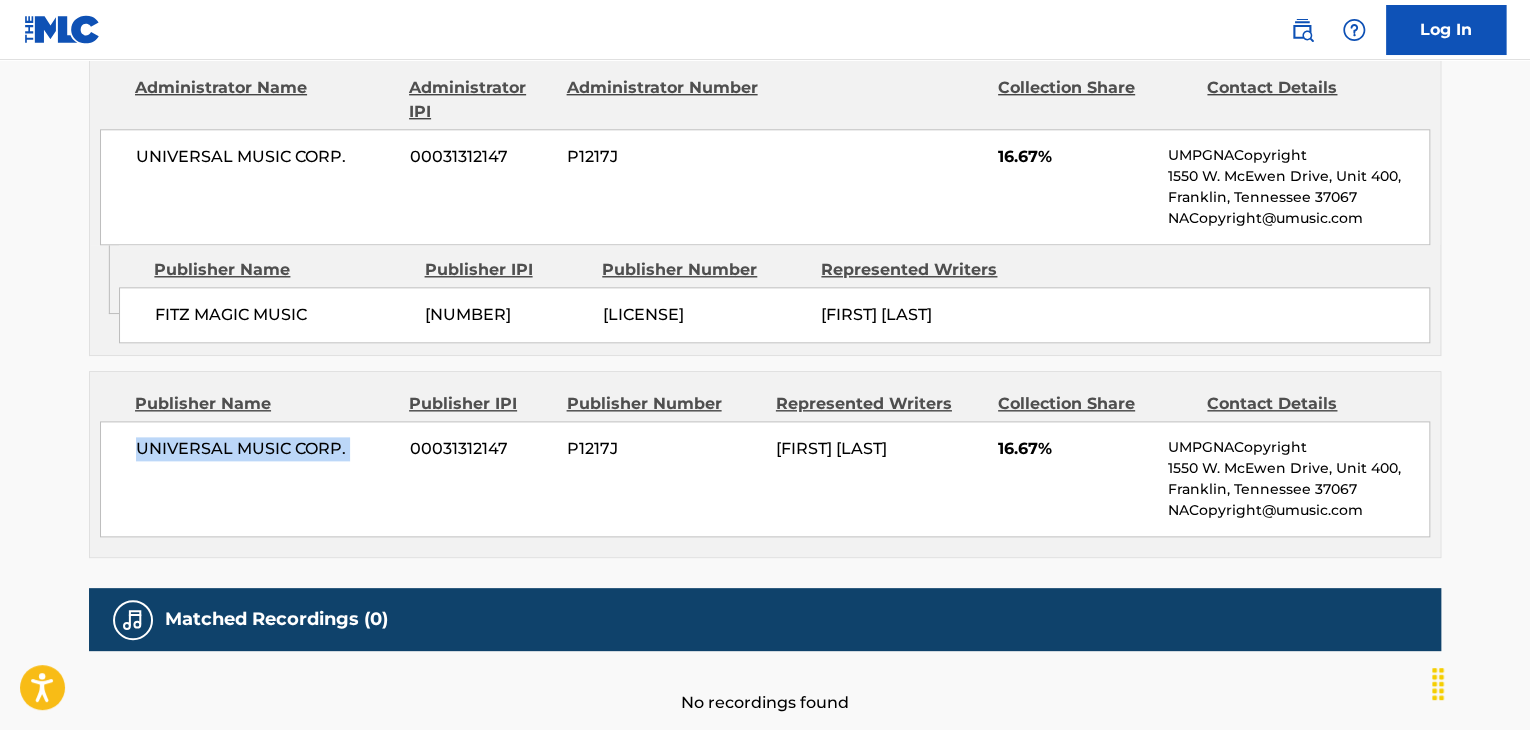click on "UNIVERSAL MUSIC CORP." at bounding box center (265, 449) 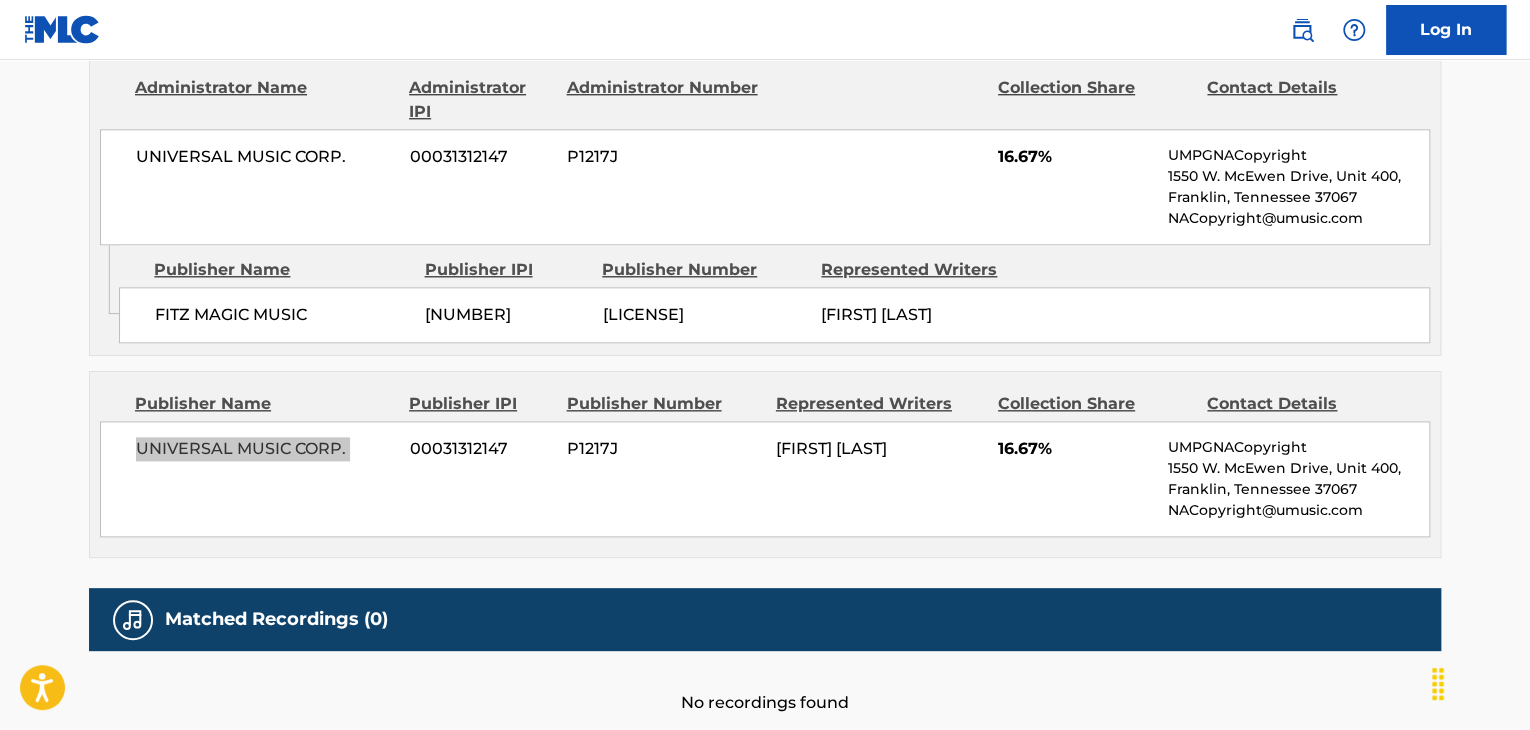 scroll, scrollTop: 933, scrollLeft: 0, axis: vertical 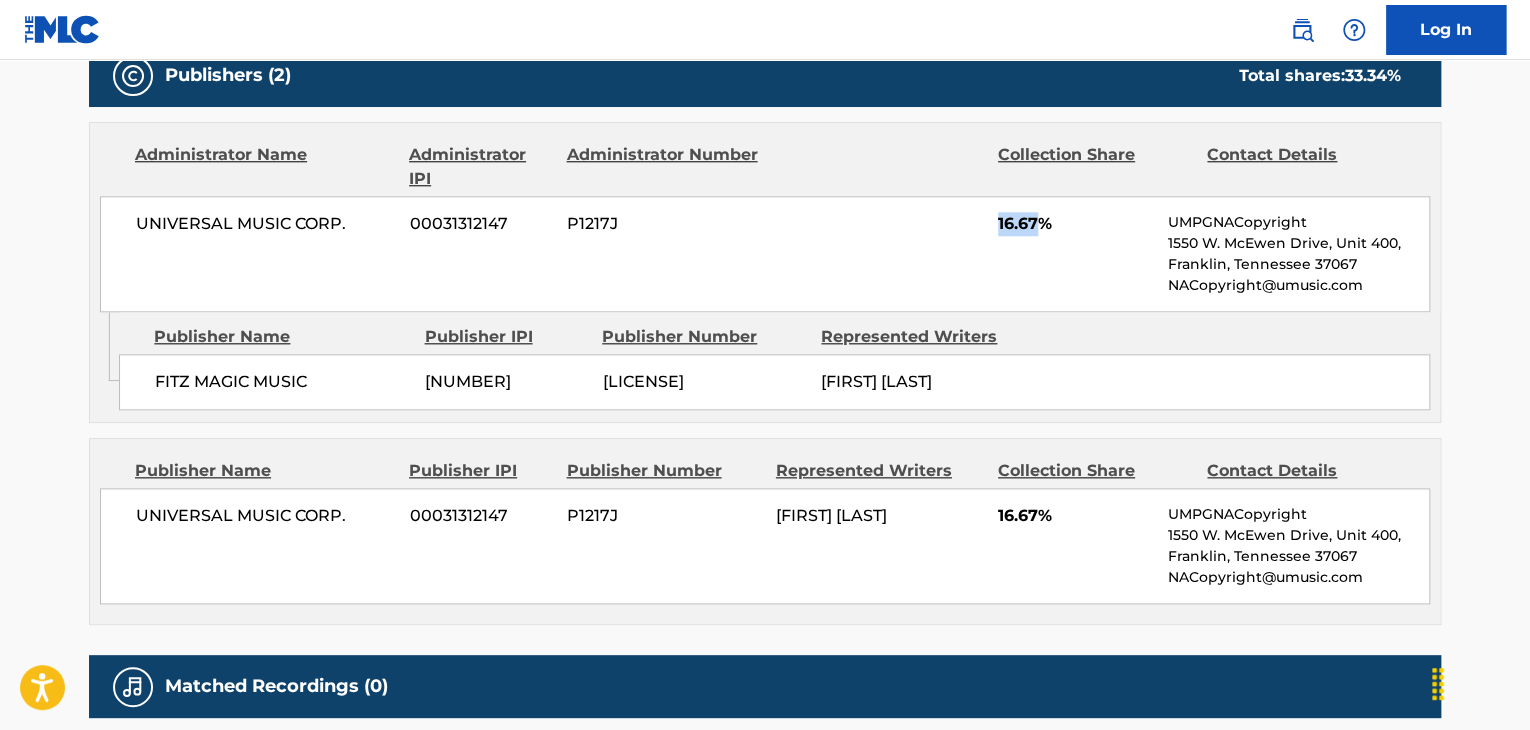 drag, startPoint x: 1035, startPoint y: 227, endPoint x: 990, endPoint y: 238, distance: 46.32494 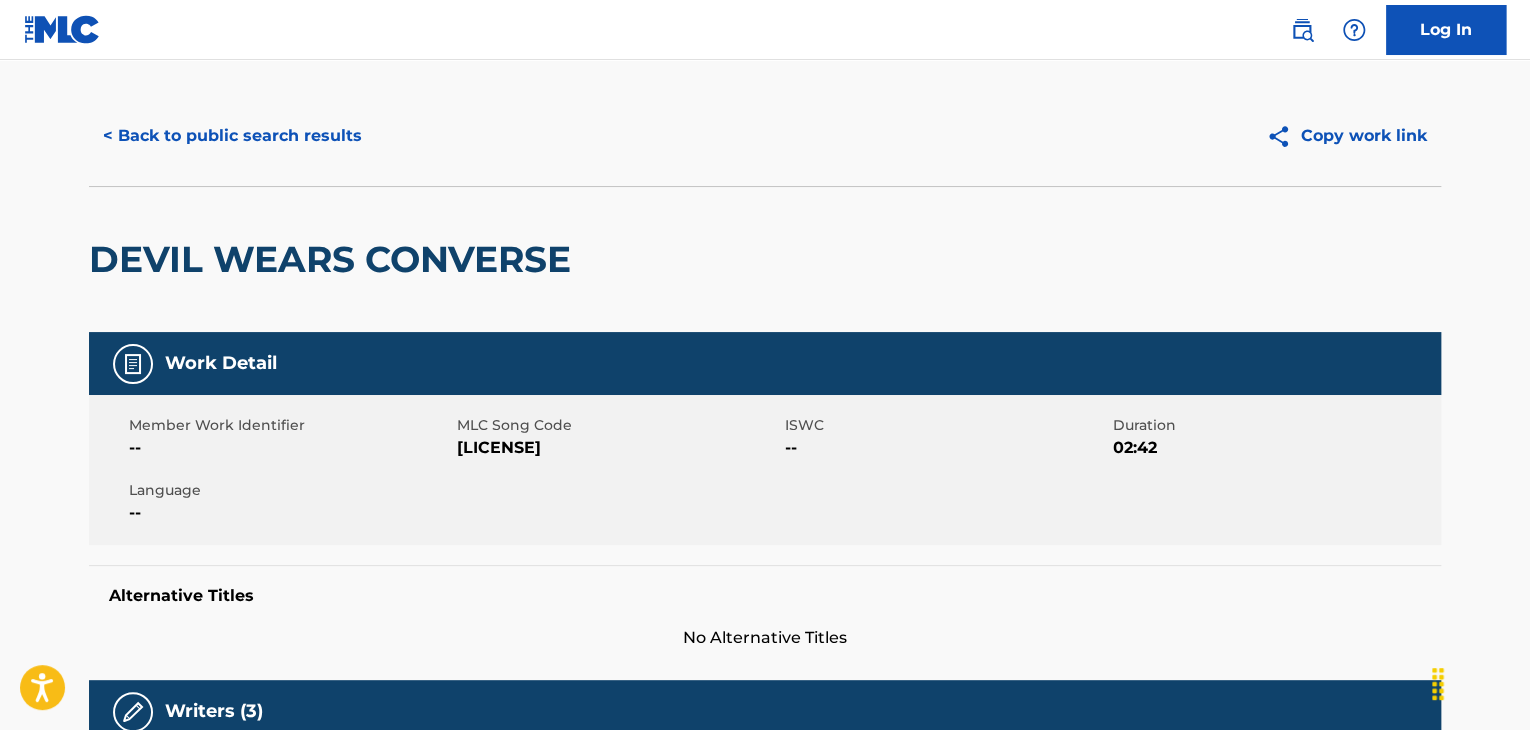 scroll, scrollTop: 0, scrollLeft: 0, axis: both 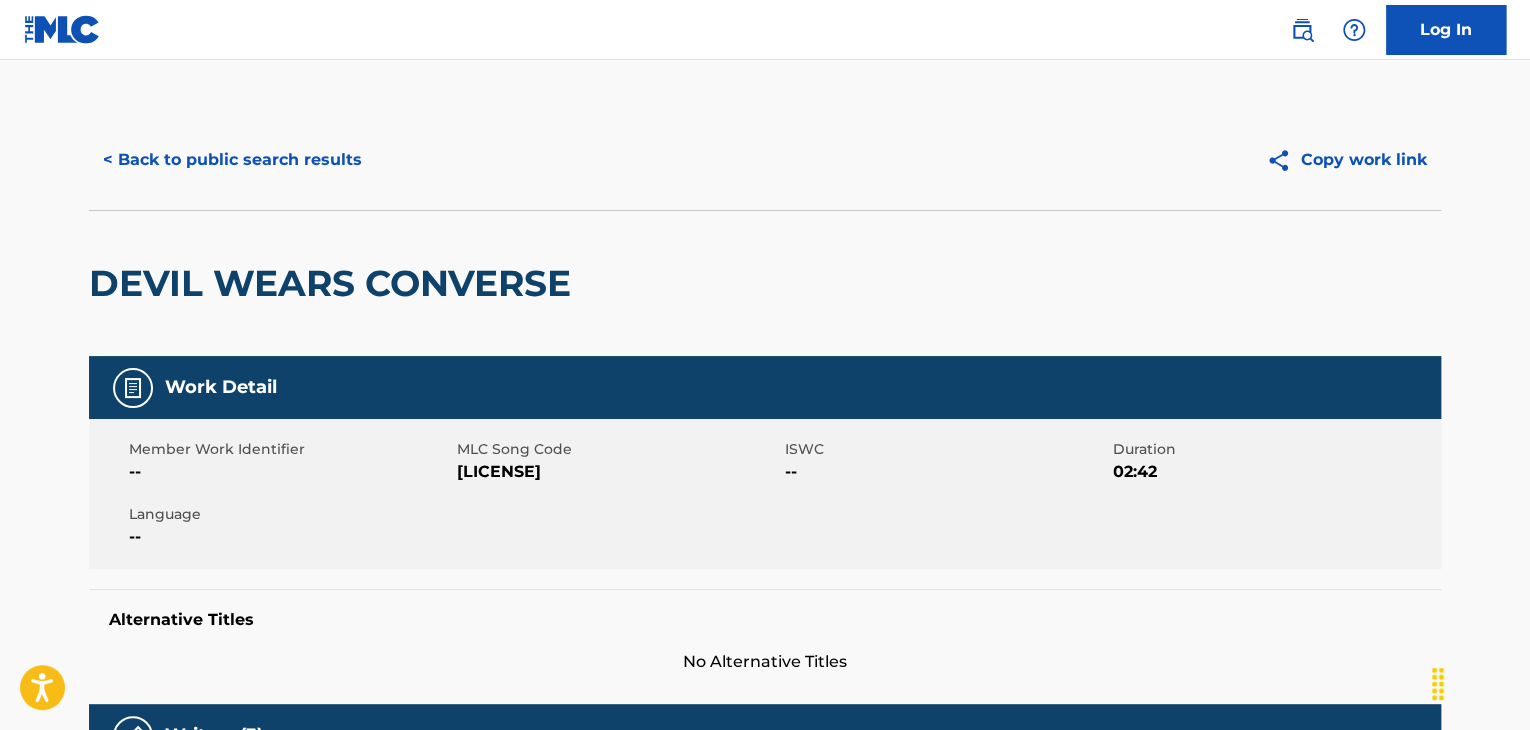 click on "< Back to public search results" at bounding box center [232, 160] 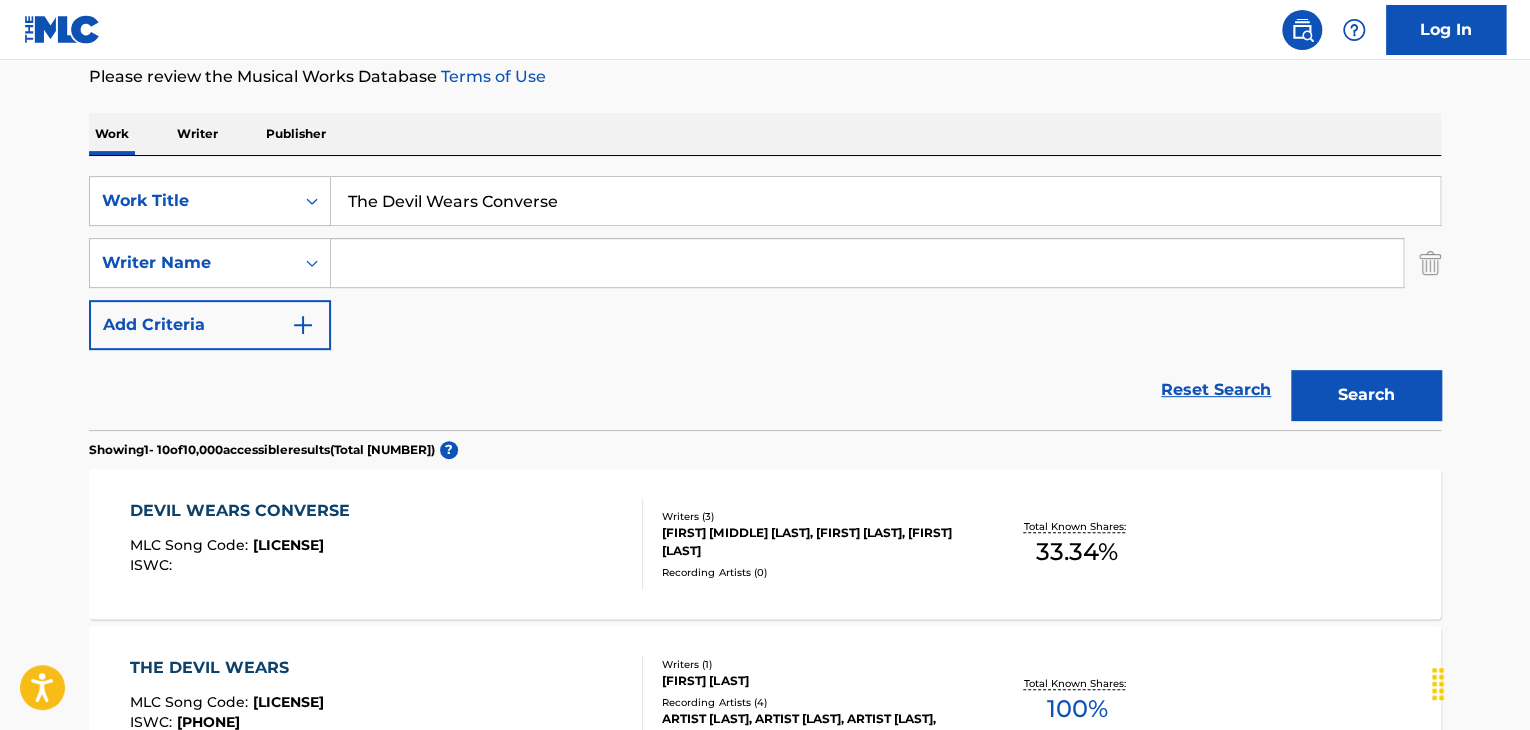 scroll, scrollTop: 246, scrollLeft: 0, axis: vertical 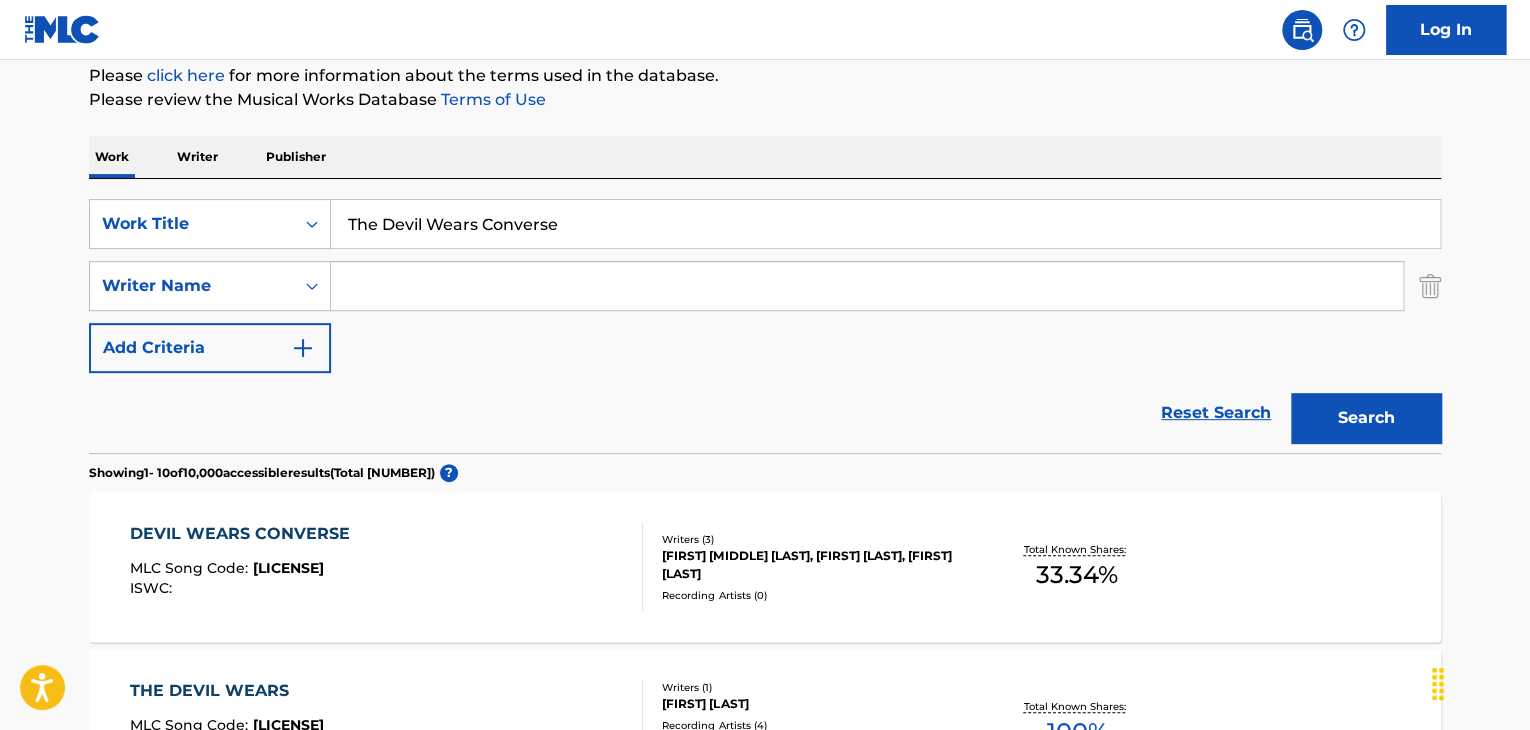 click on "The Devil Wears Converse" at bounding box center [885, 224] 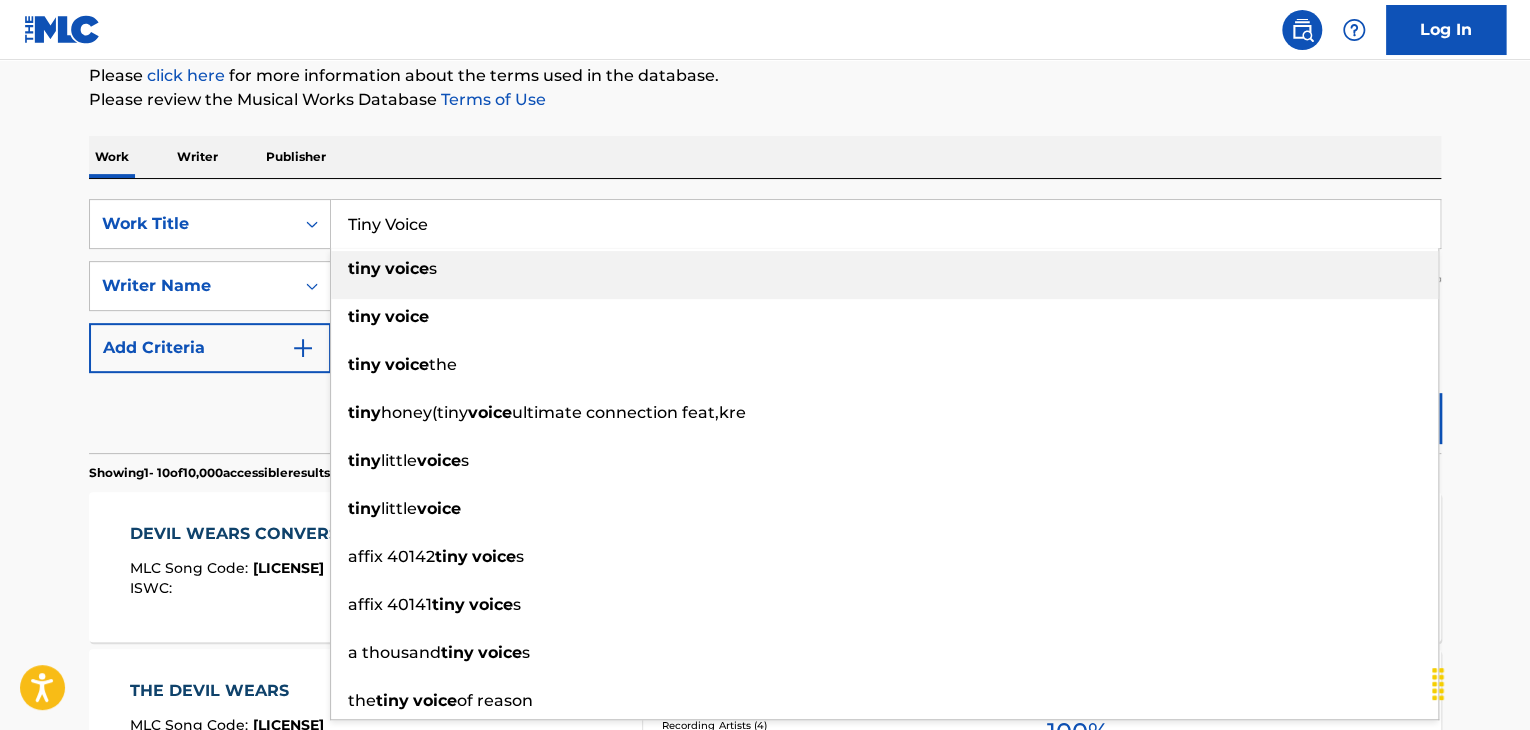 type on "Tiny Voice" 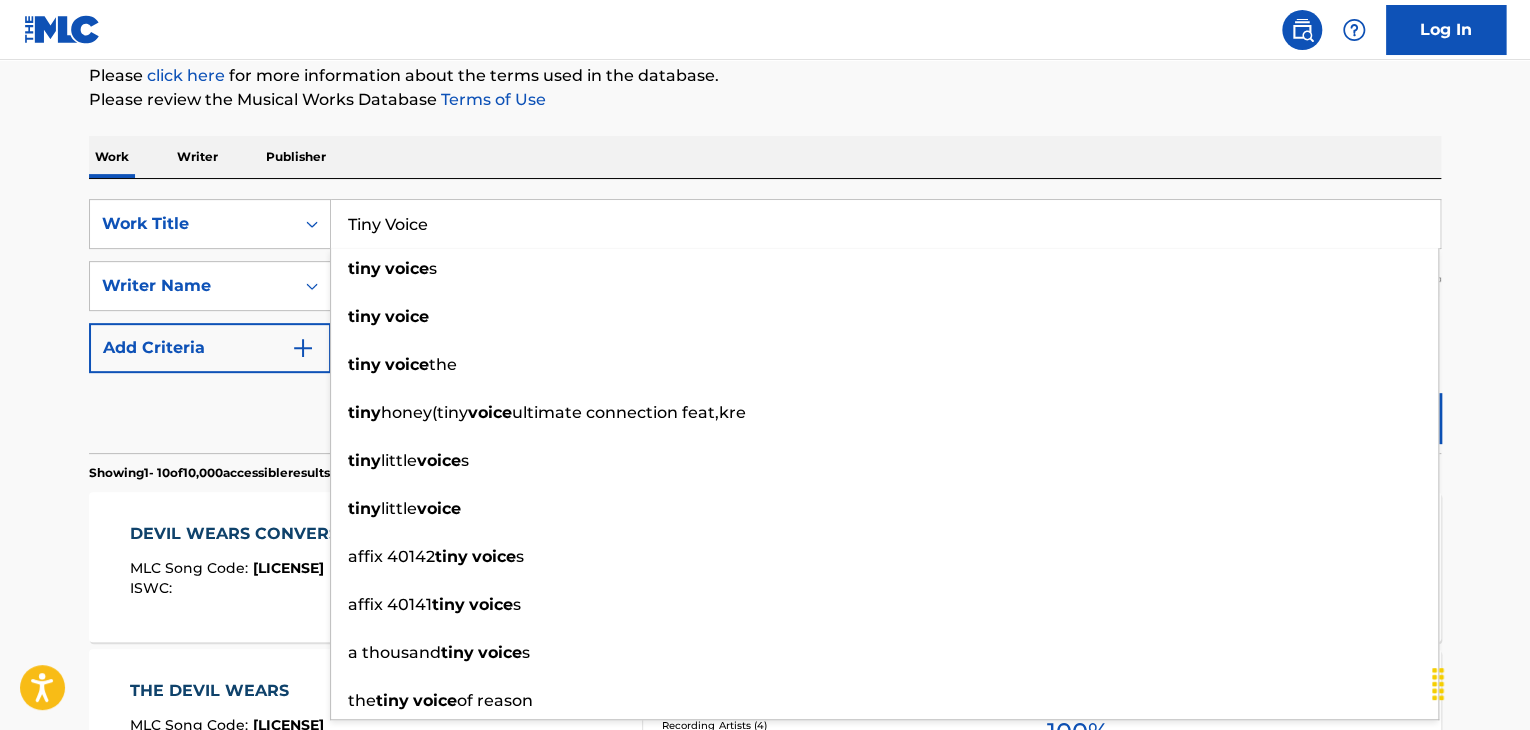click on "Reset Search Search" at bounding box center [765, 413] 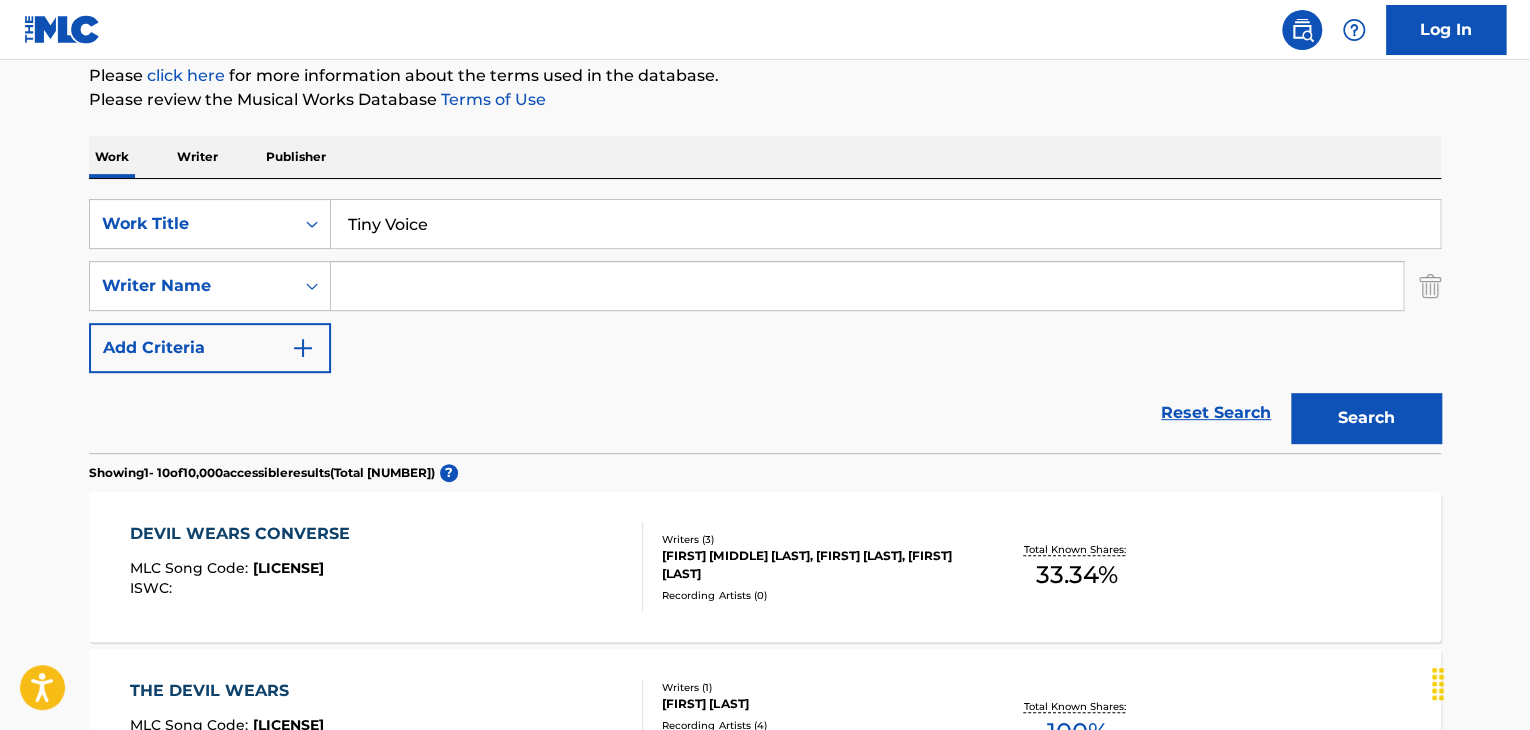 click at bounding box center (867, 286) 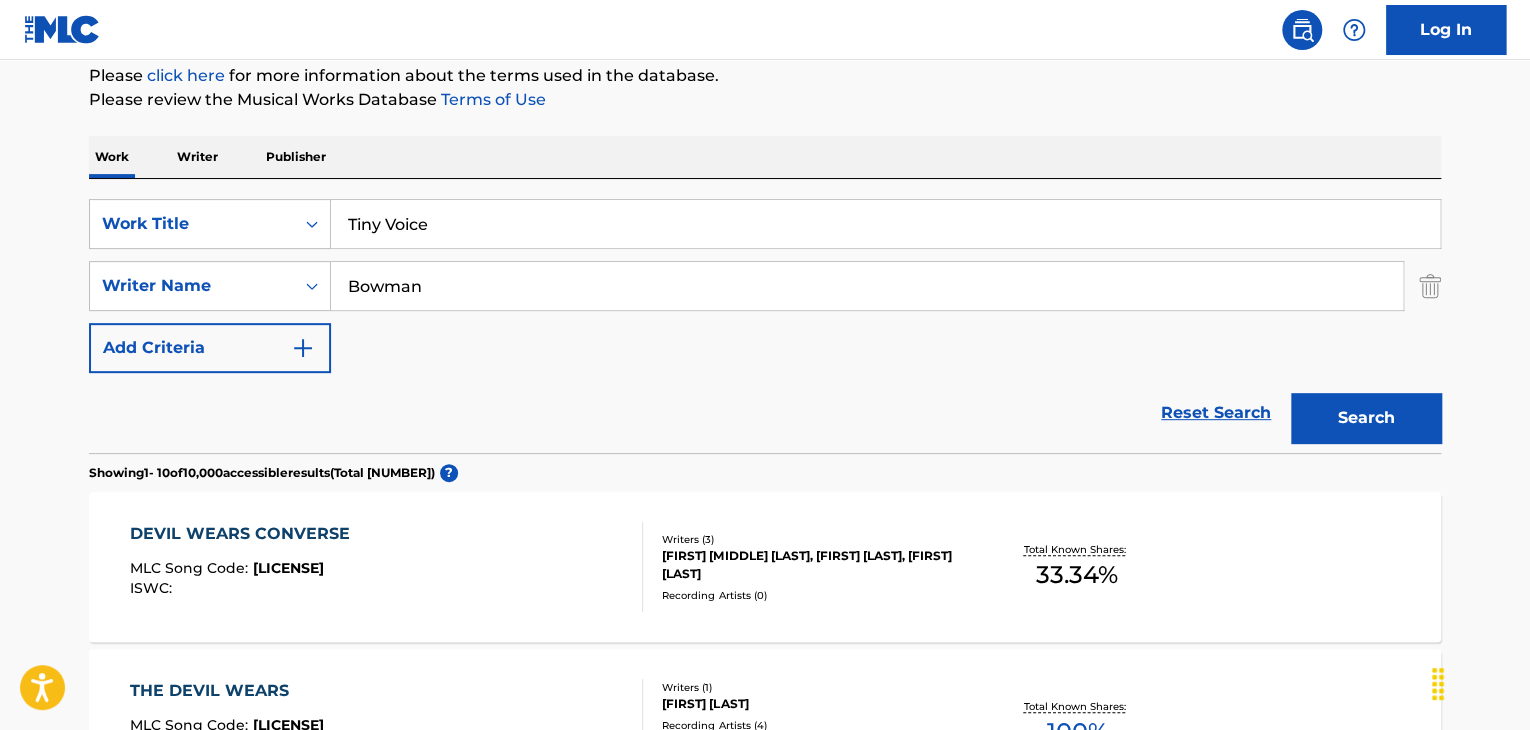 type on "Bowman" 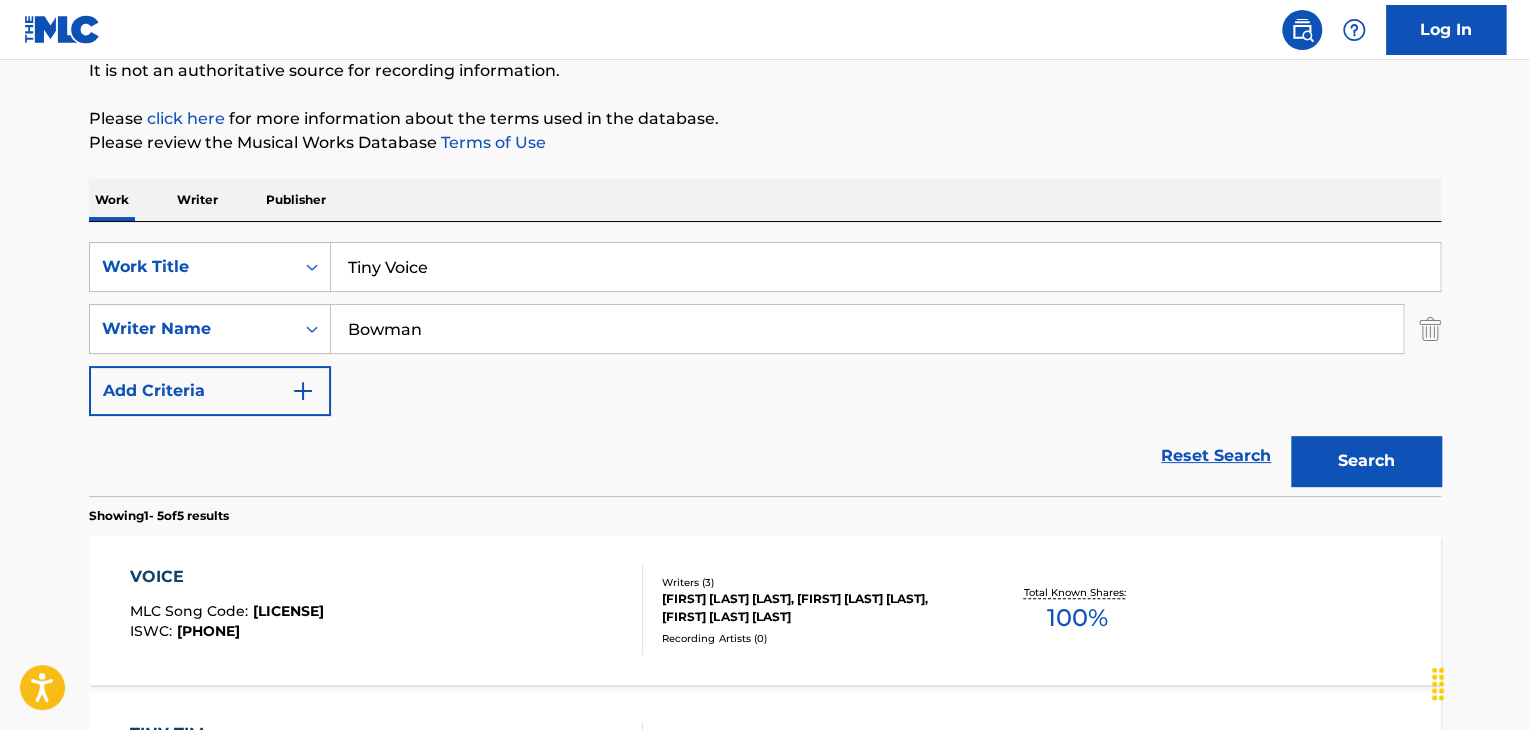 scroll, scrollTop: 246, scrollLeft: 0, axis: vertical 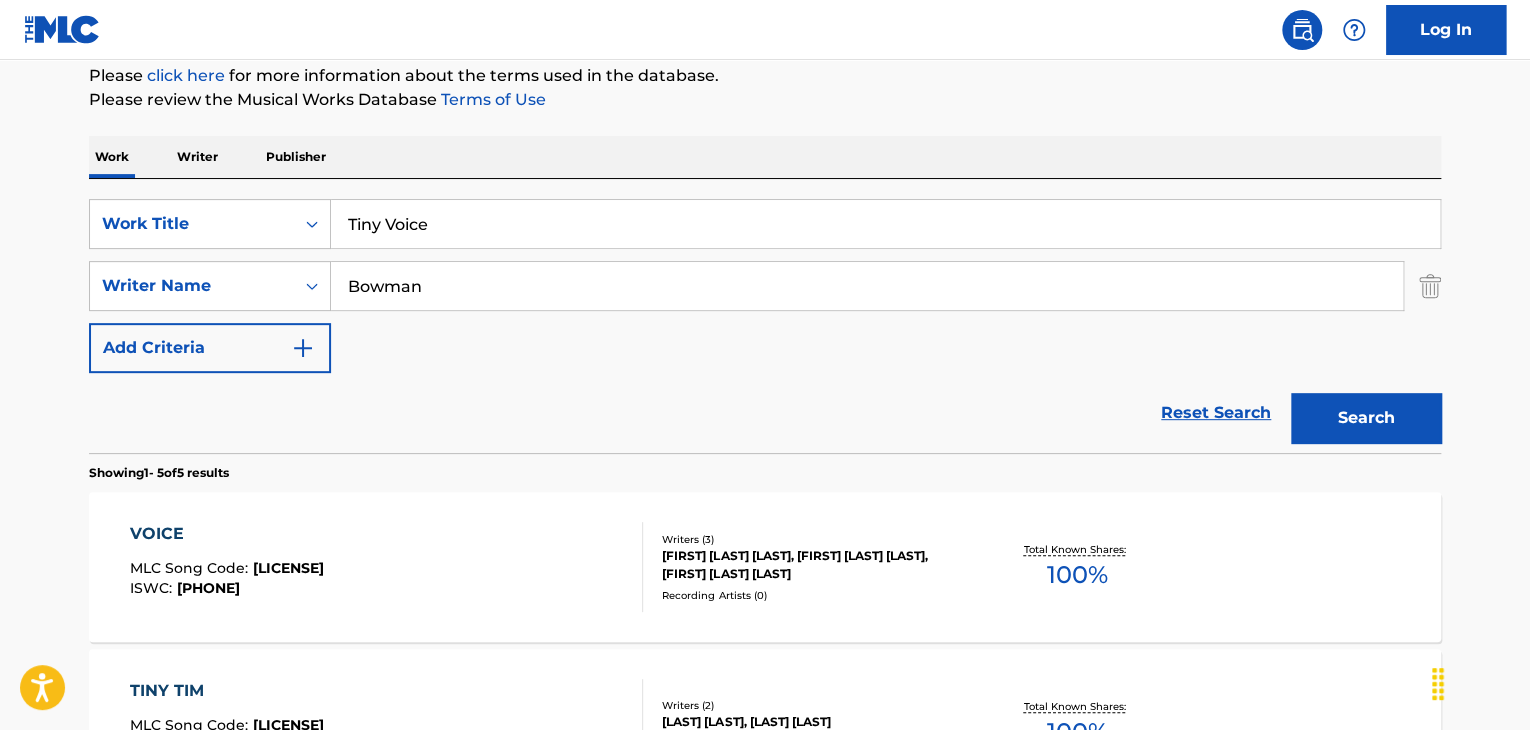 click on "Tiny Voice" at bounding box center [885, 224] 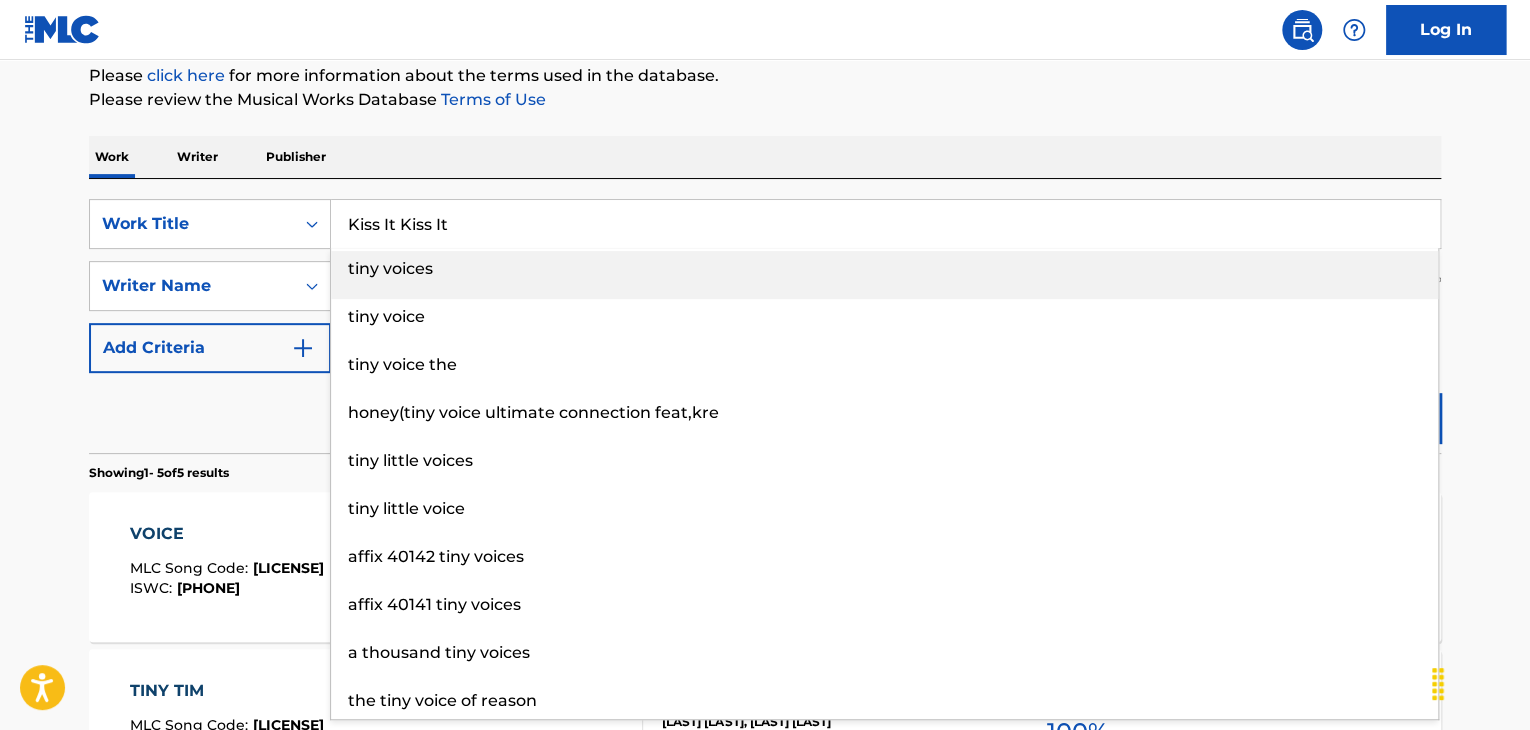 type on "Kiss It Kiss It" 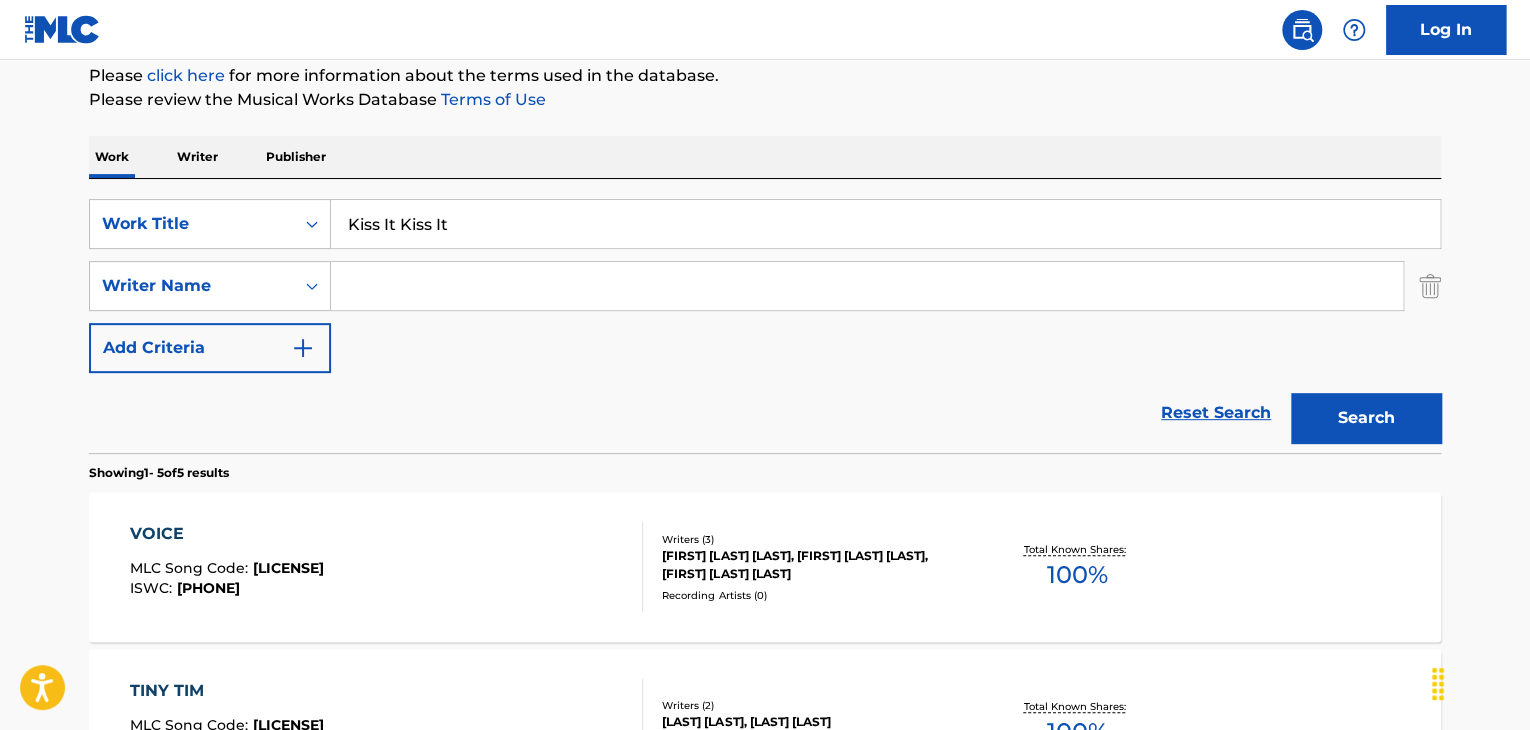 type 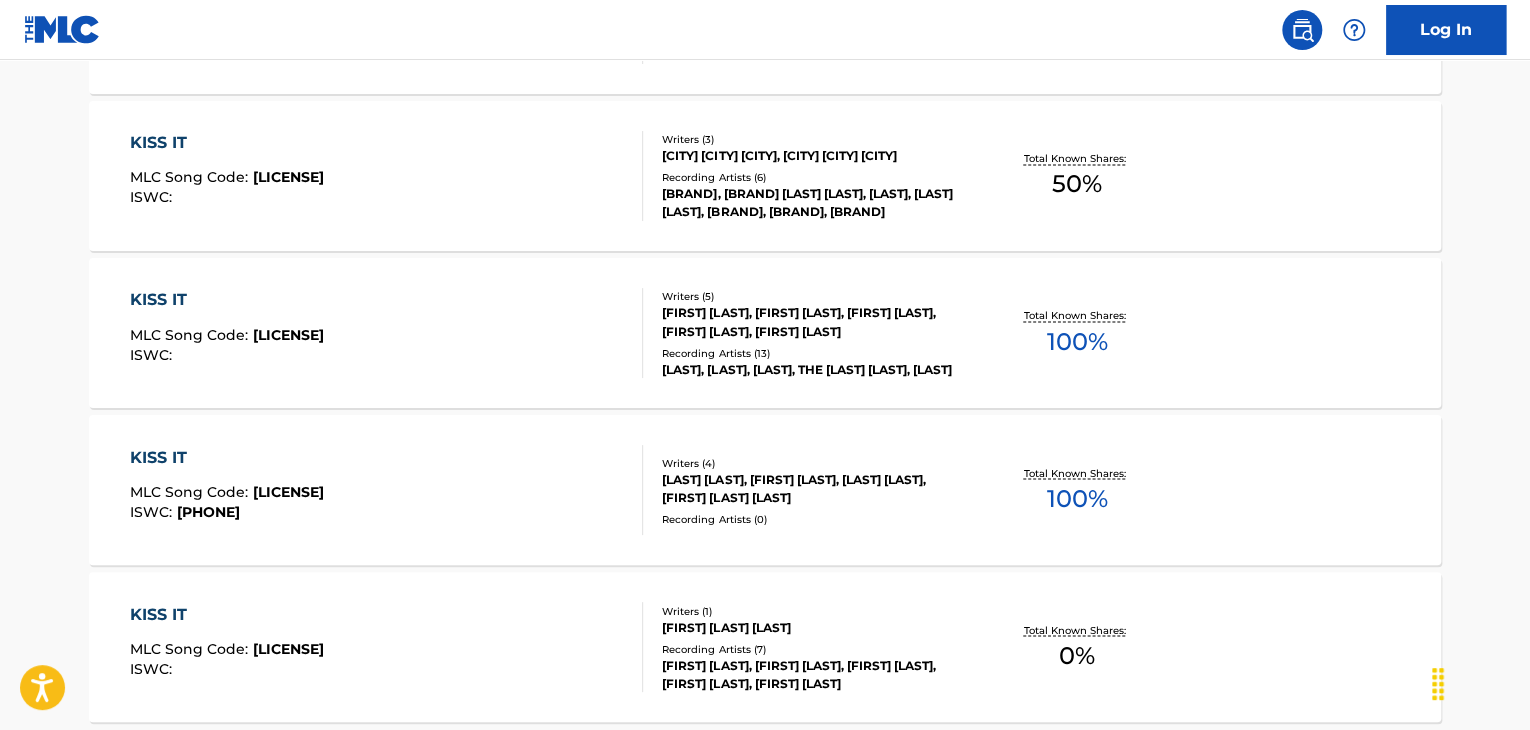 scroll, scrollTop: 1580, scrollLeft: 0, axis: vertical 